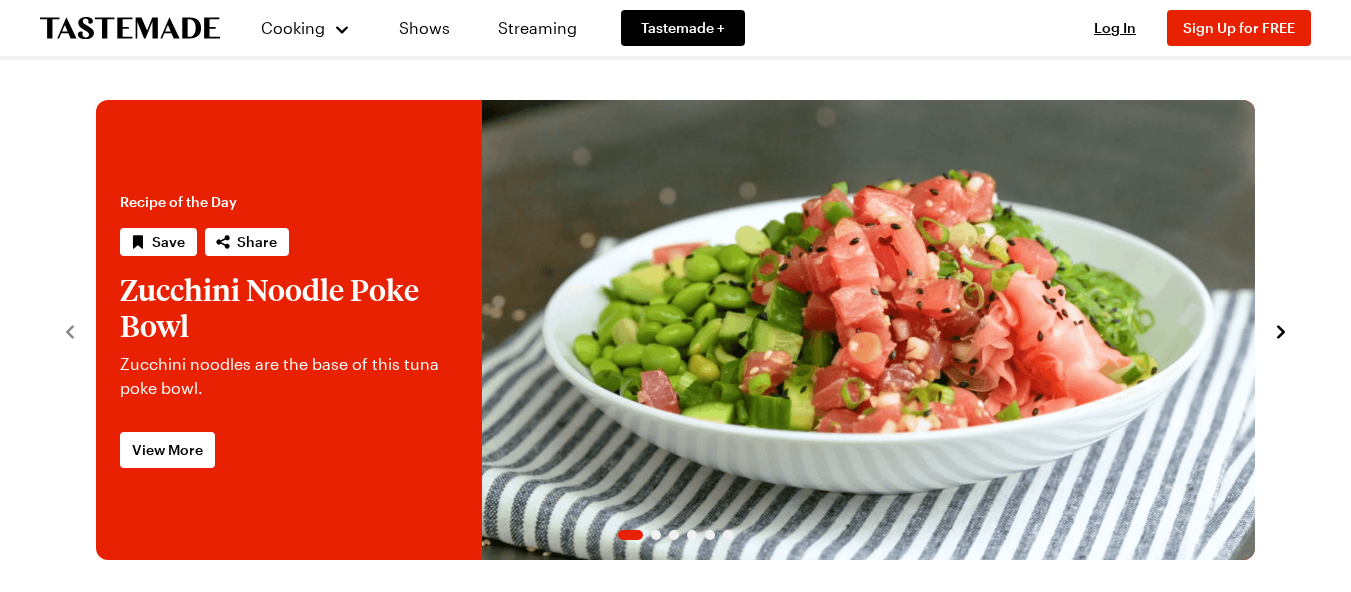 scroll, scrollTop: 0, scrollLeft: 0, axis: both 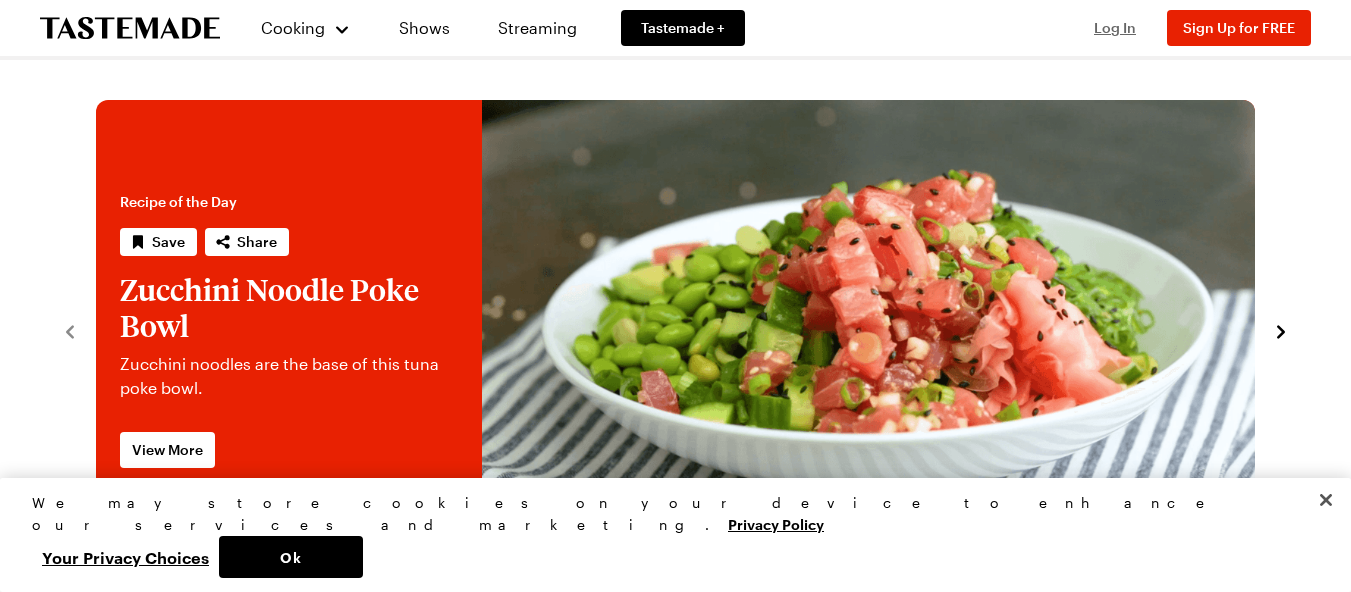 click on "Log In" at bounding box center [1115, 27] 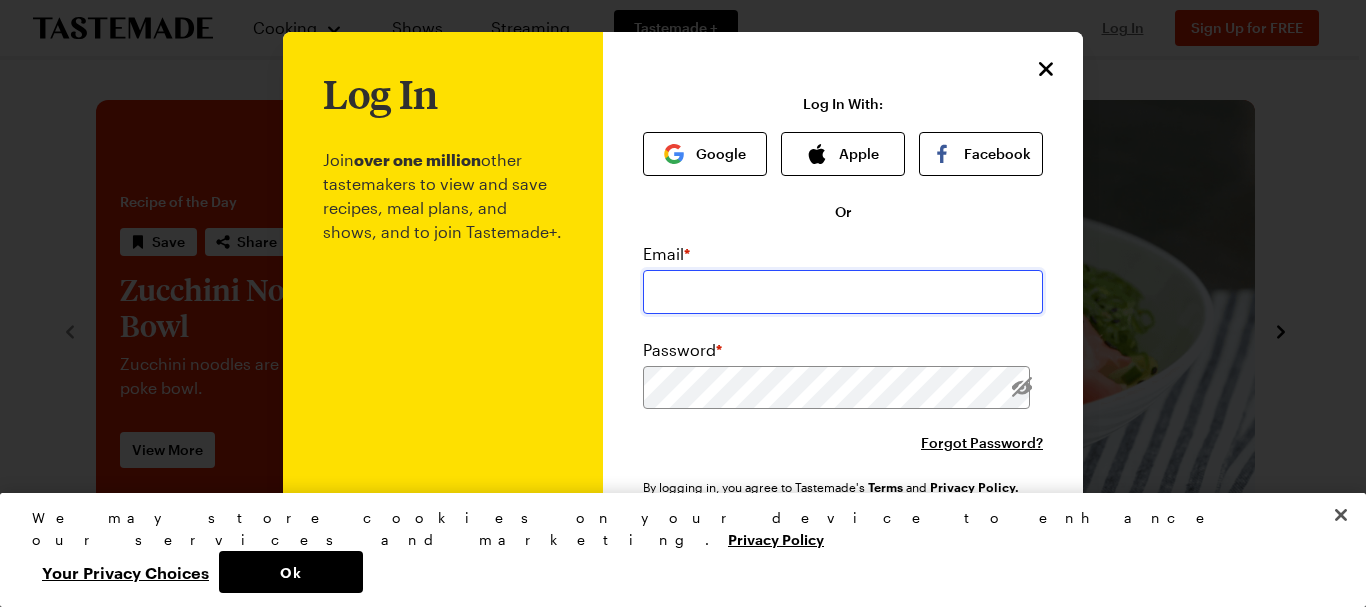 type on "[EMAIL]" 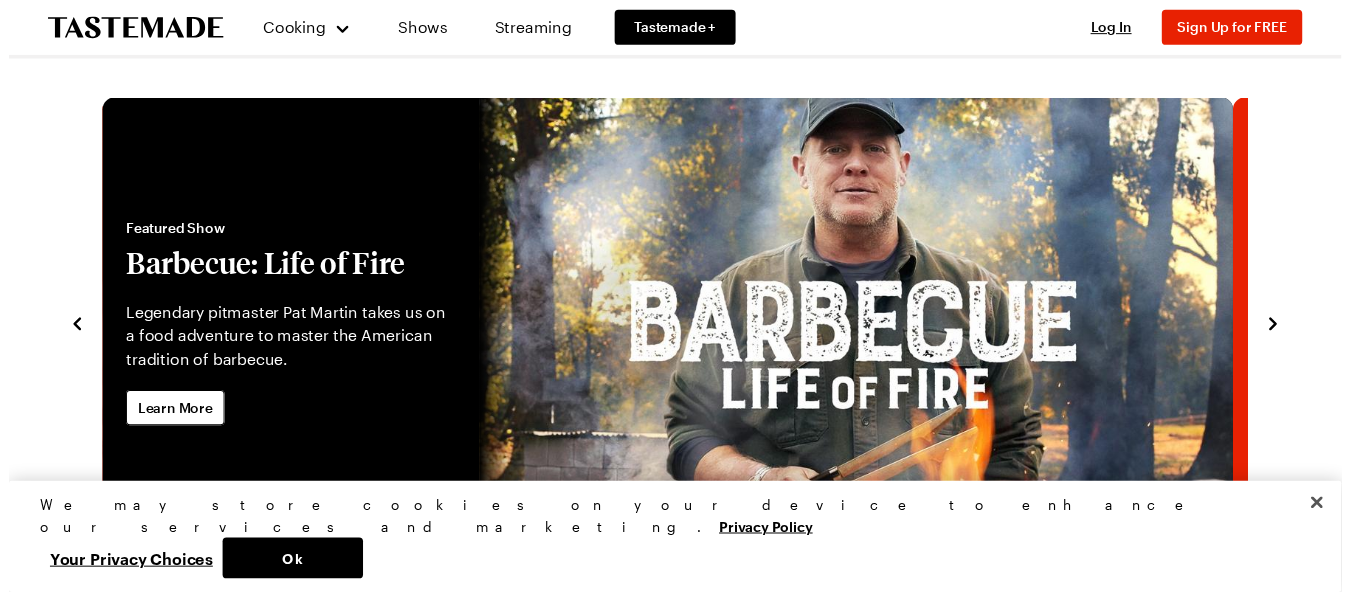 scroll, scrollTop: 162, scrollLeft: 0, axis: vertical 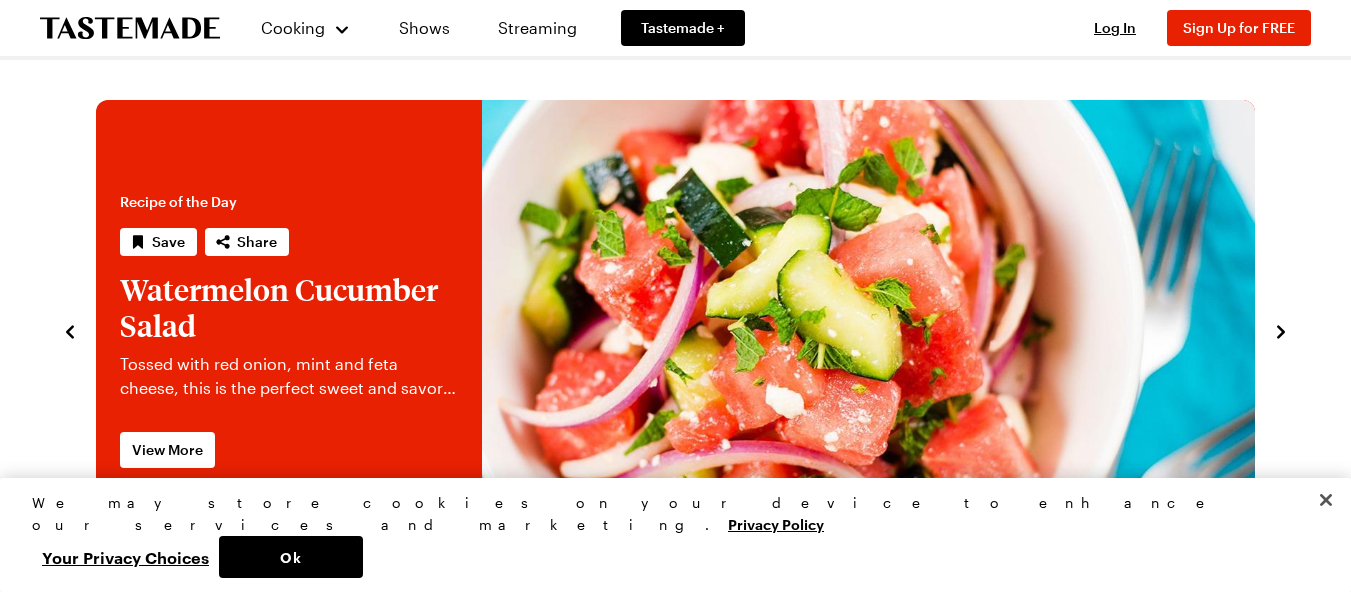 click on "Food Shows View All Food Shows Recipe of the Day Save Share Zucchini Noodle Poke Bowl Zucchini noodles are the base of this tuna poke bowl. View More Featured Show Barbecue: Life of Fire Legendary pitmaster Pat Martin takes us on a food adventure to master the American tradition of barbecue. Learn More Recipe of the Day Save Share Watermelon Cucumber Salad Tossed with red onion, mint and feta cheese, this is the perfect sweet and savory salad for summer. View More Featured Show All Up In My Grill Chef Dale Talde can cook almost anything on a grill and will make your backyard barbecues legendary. Learn More Recipe of the Day Save Share Banana Coconut Smoothie This tropical smoothie, featuring fresh banana, coconut milk, and coconut water, is a hydrating treat on a hot day. View More Featured Show Hardcore Carnivore Jess Pryles is a live fire cook and meat scientist traveling the country to find her favorite proteins. Learn More Find Your New Favorite Show View All Shows View full content for [object Object] Food View All Food Shows Travel /" at bounding box center (675, 2687) 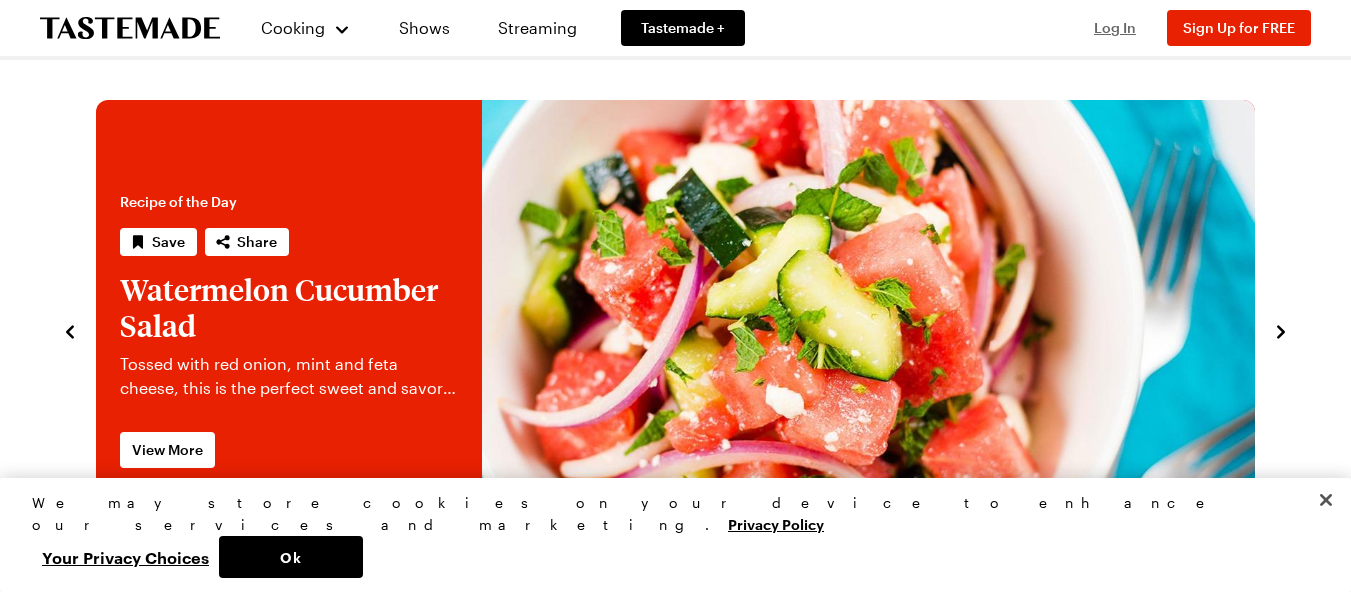 click on "Log In" at bounding box center (1115, 27) 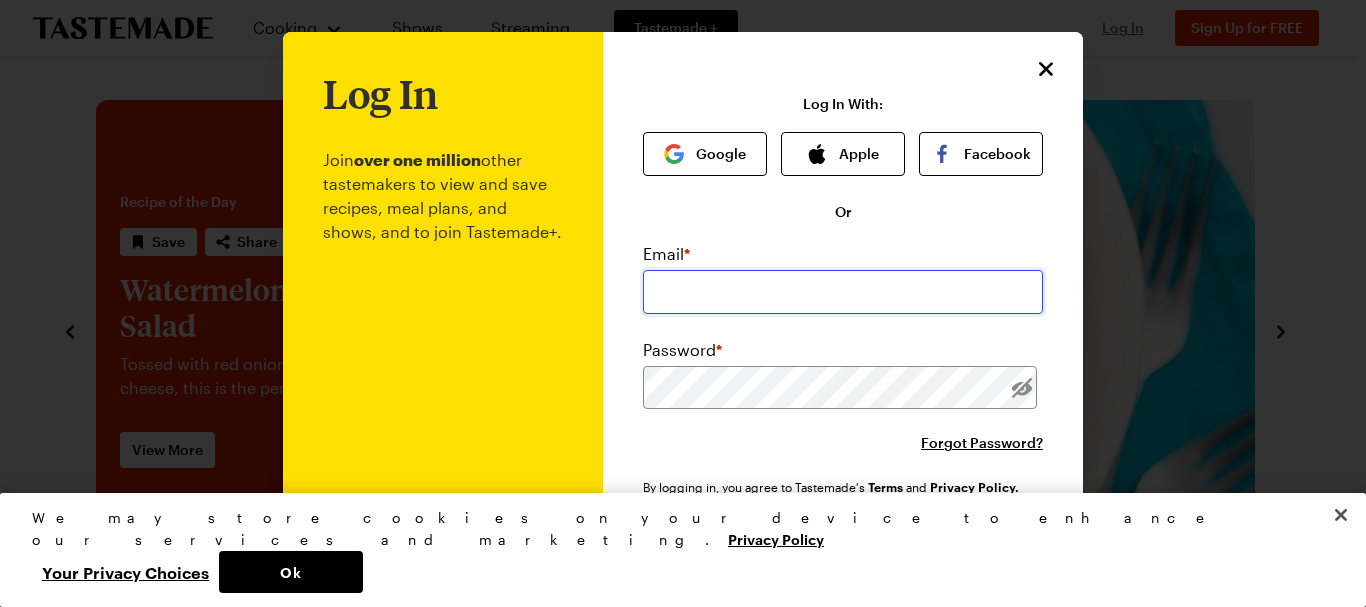 type on "[EMAIL]" 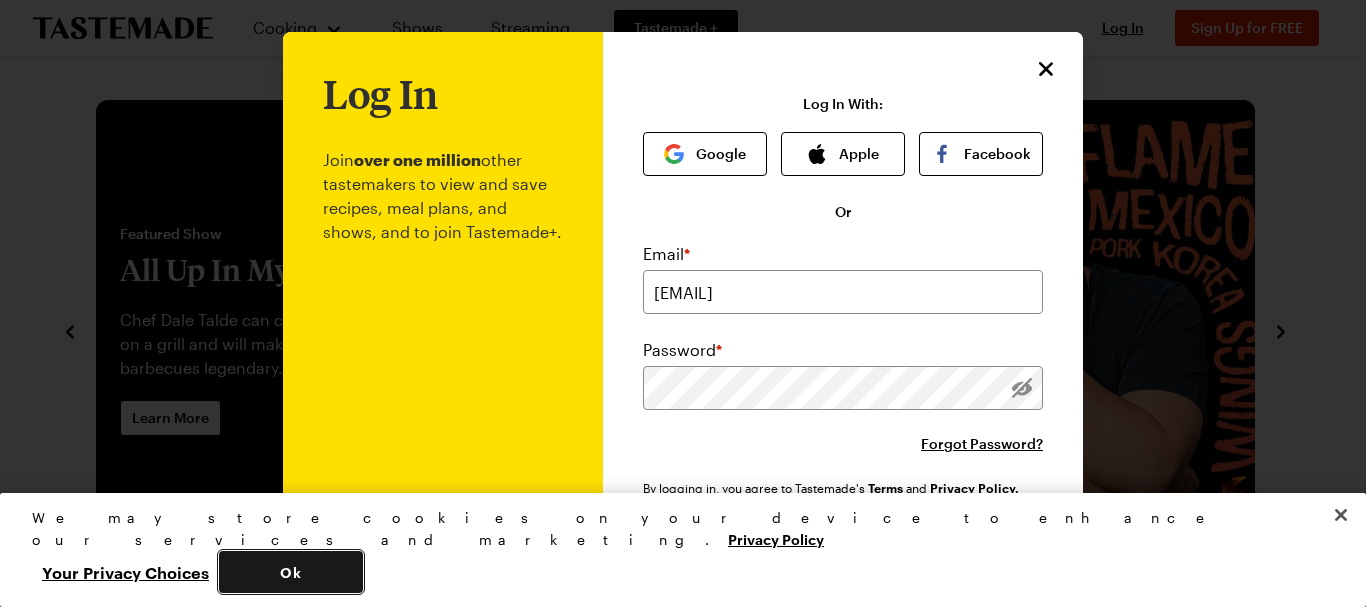 click on "Ok" at bounding box center (291, 572) 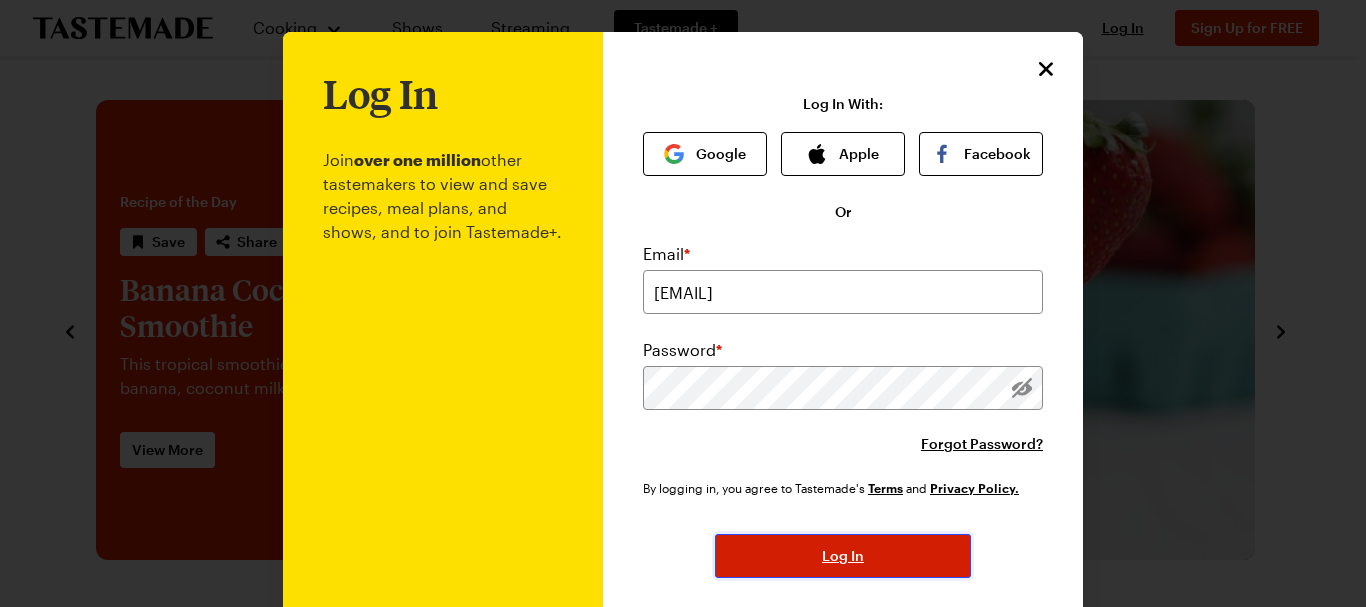 click on "Log In" at bounding box center [843, 556] 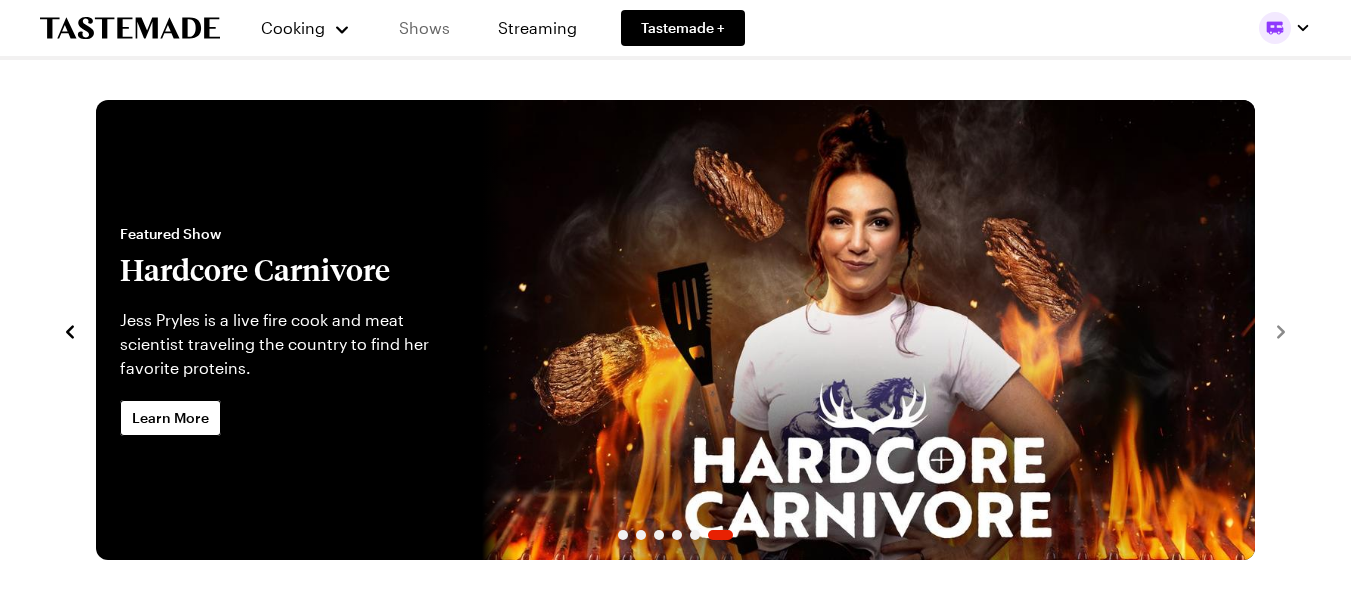 click on "Shows" at bounding box center [424, 28] 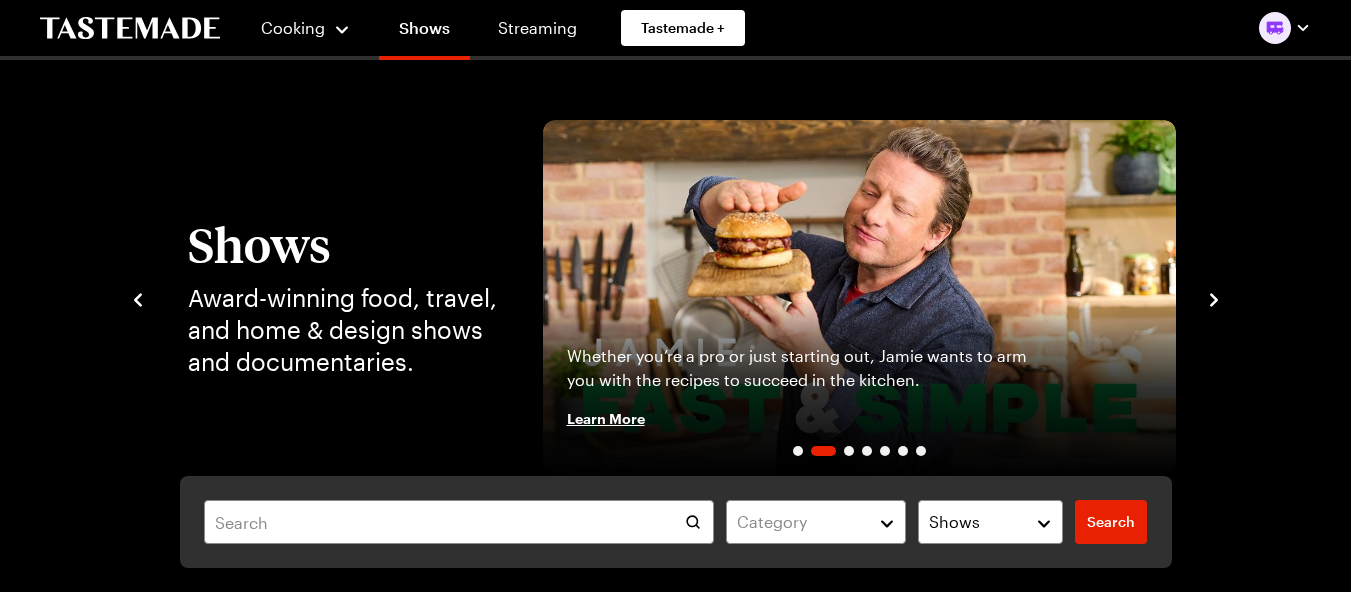 scroll, scrollTop: 518, scrollLeft: 0, axis: vertical 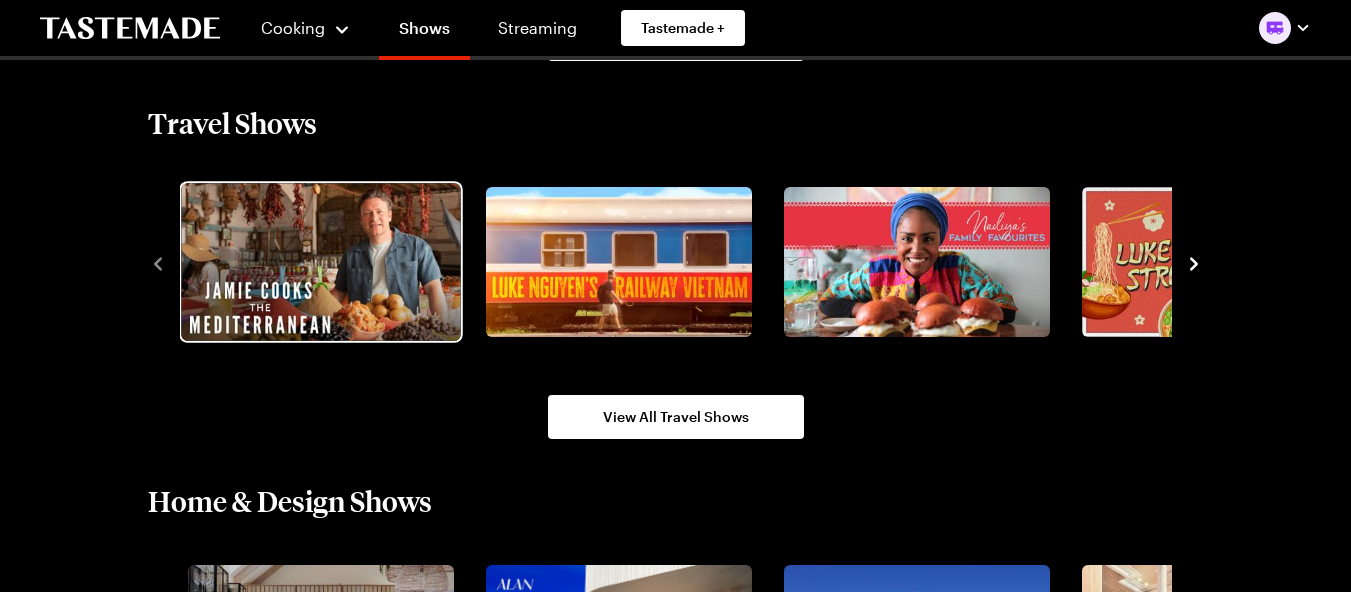 click at bounding box center (320, 261) 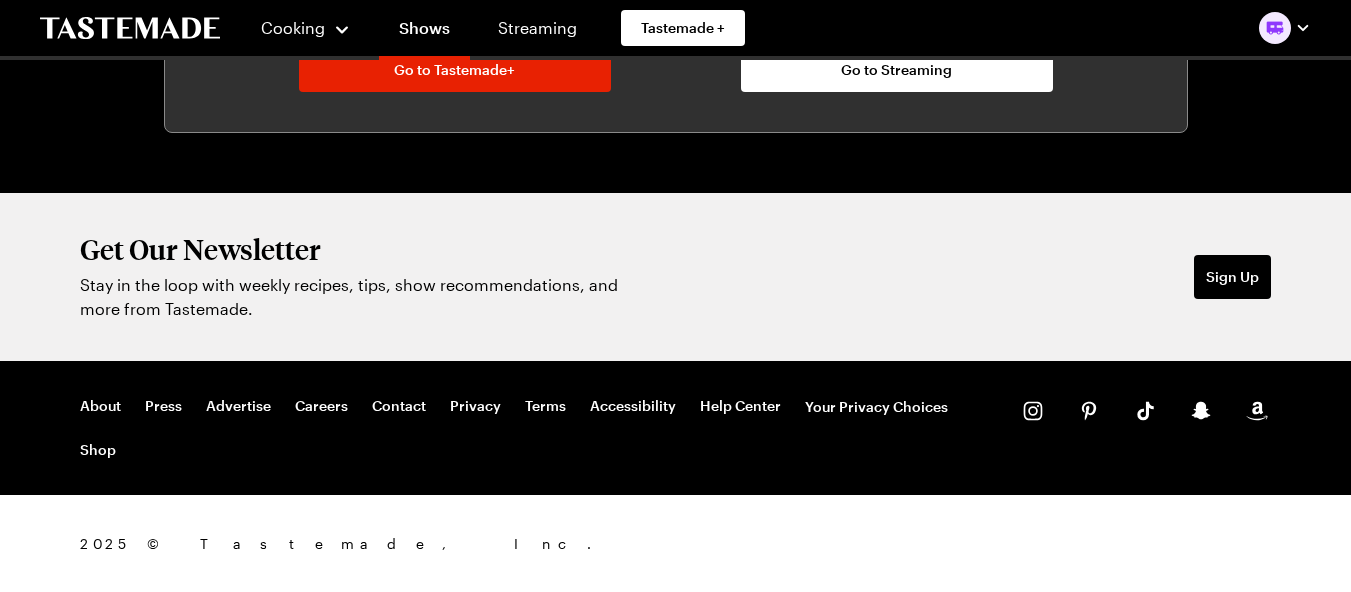 scroll, scrollTop: 0, scrollLeft: 0, axis: both 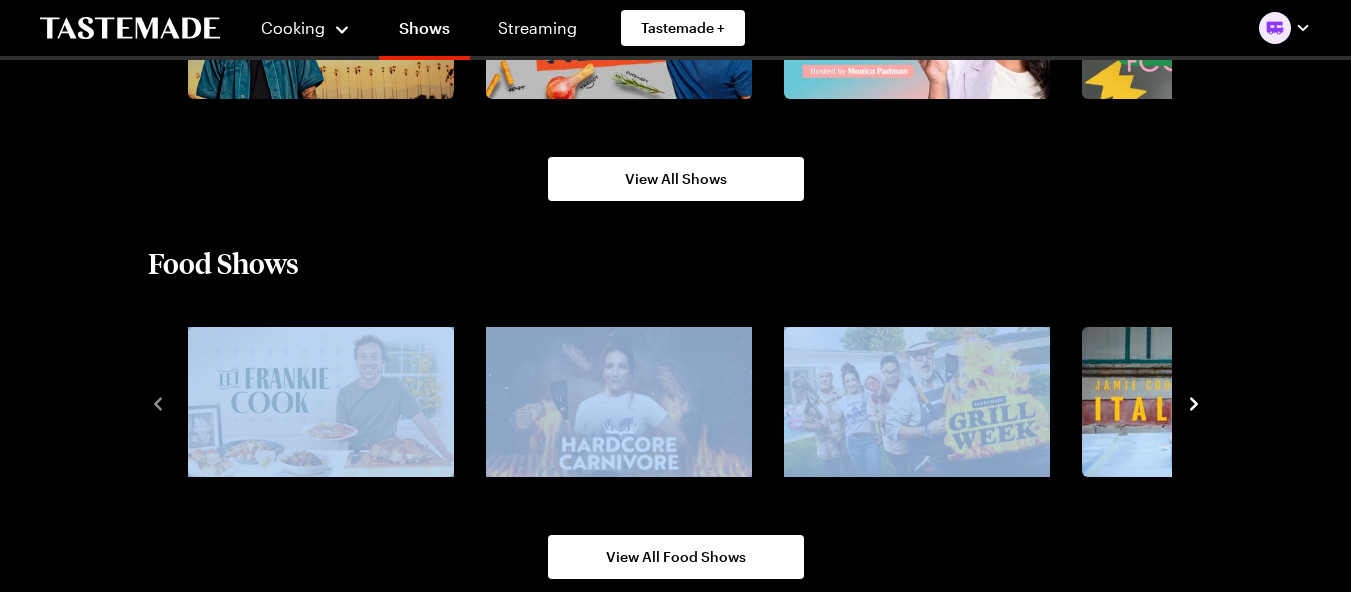 drag, startPoint x: 1226, startPoint y: 265, endPoint x: 874, endPoint y: 548, distance: 451.65585 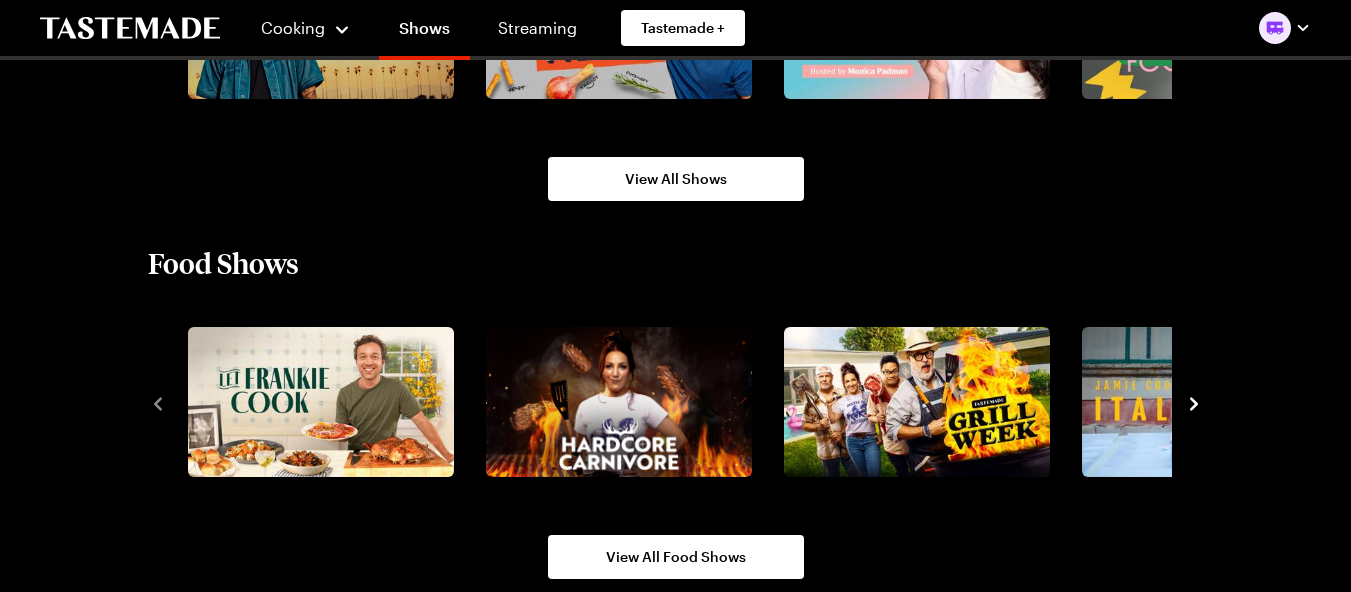 click on "Food Shows View All Food Shows" at bounding box center [676, 412] 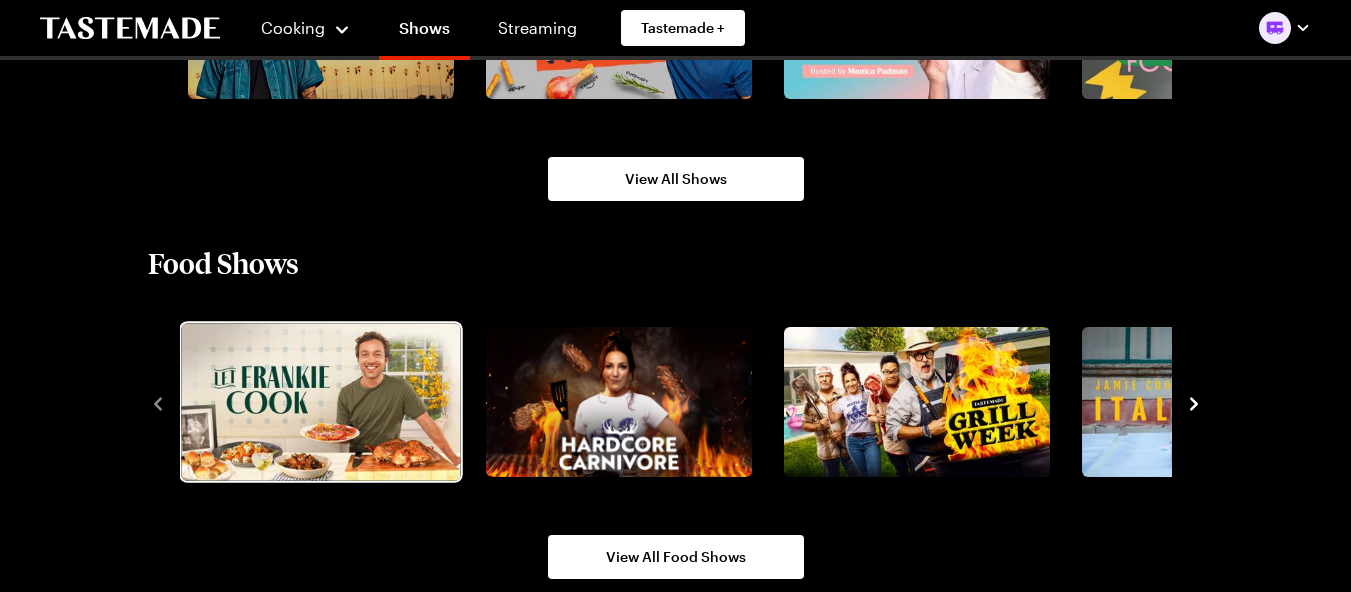 click at bounding box center (320, 402) 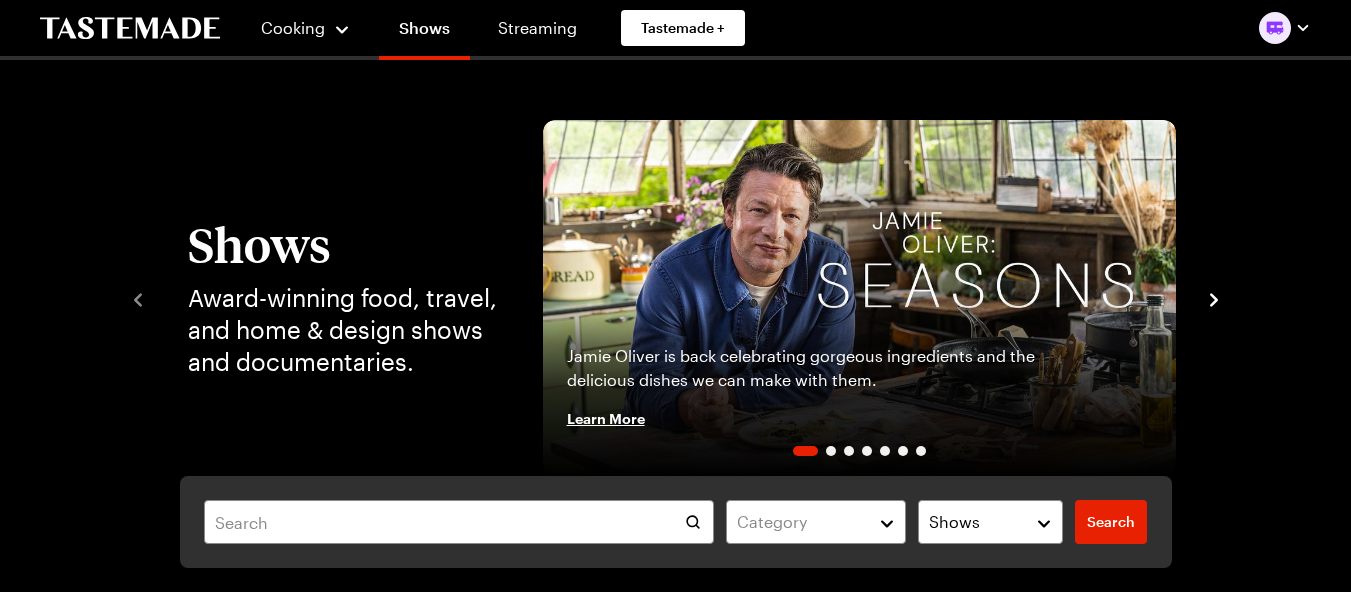 scroll, scrollTop: 1554, scrollLeft: 0, axis: vertical 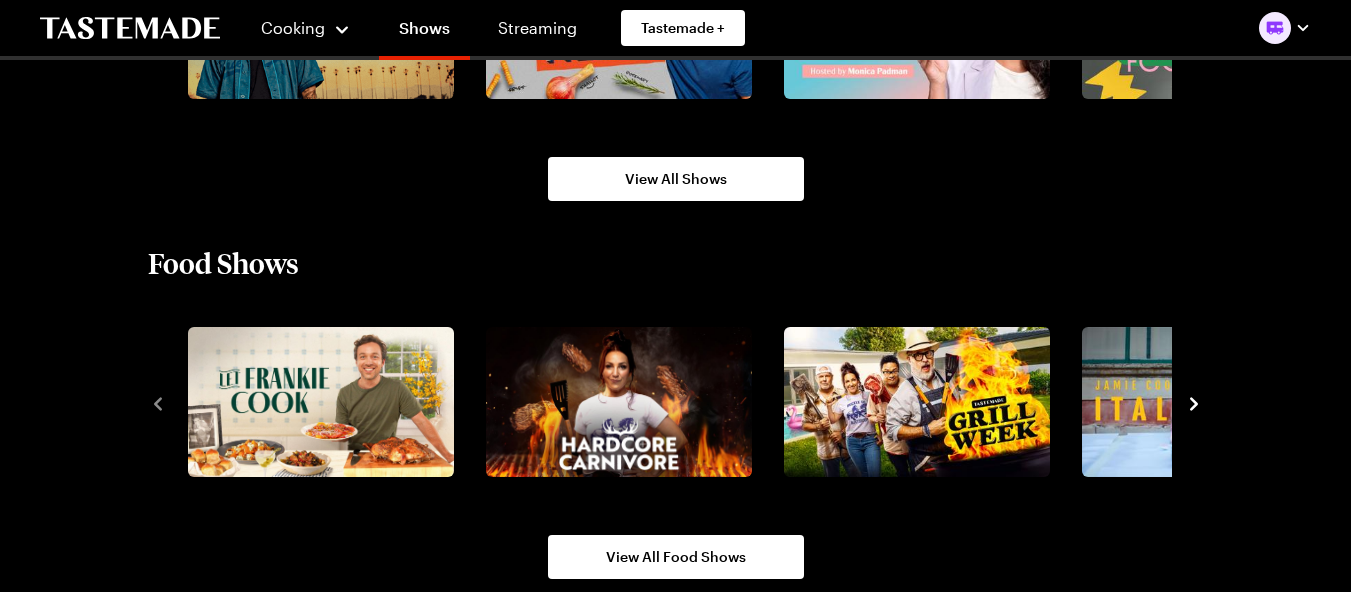 click 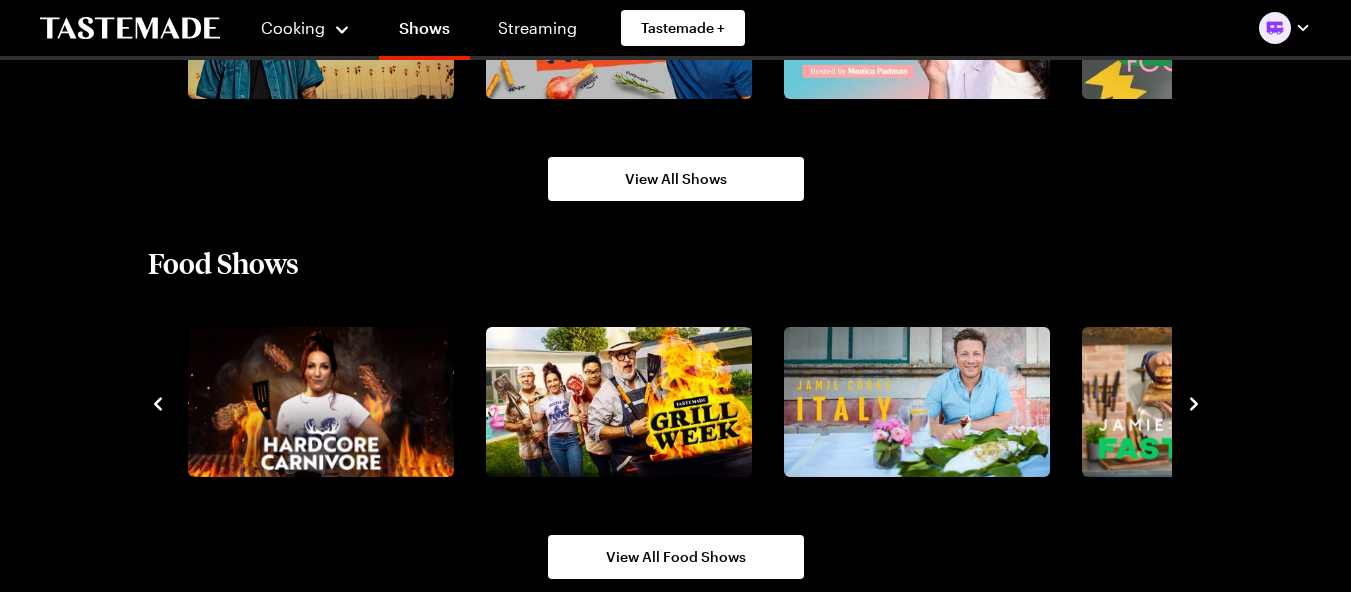click 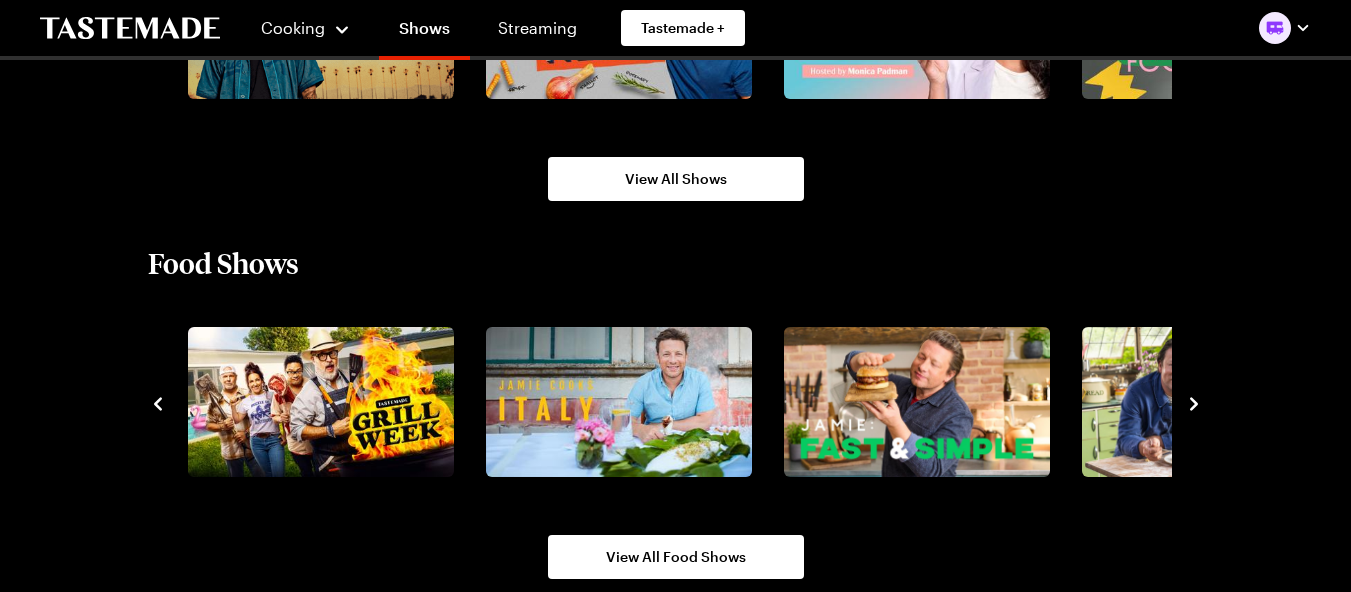 click 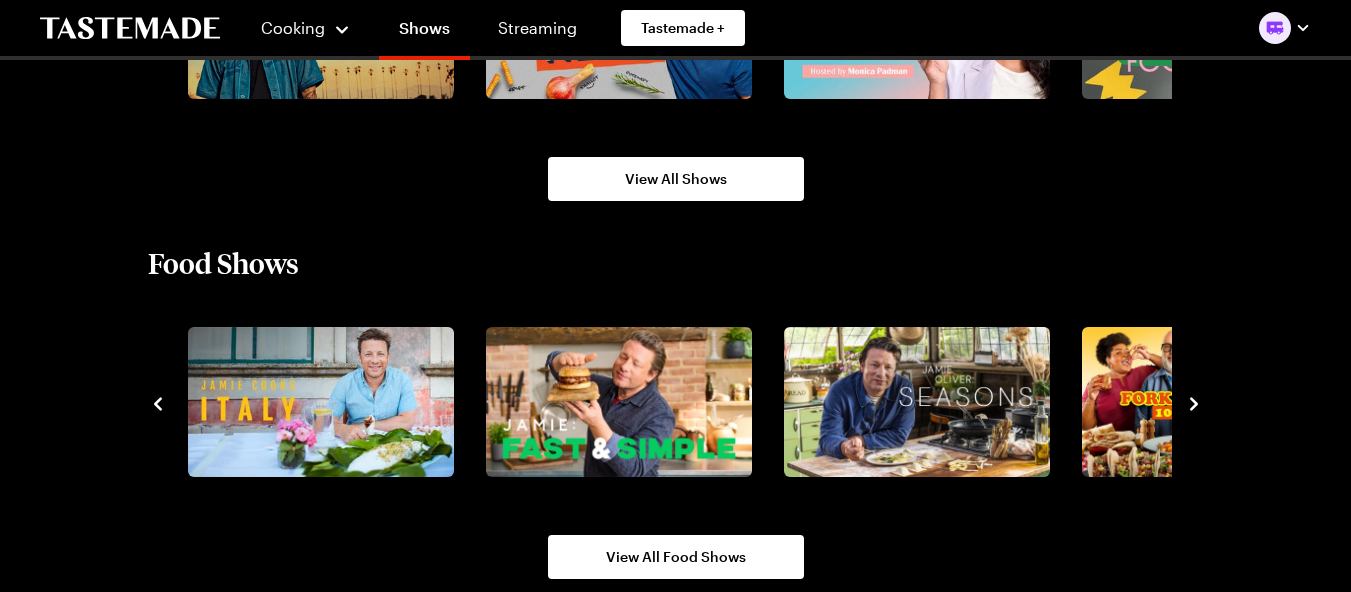 click 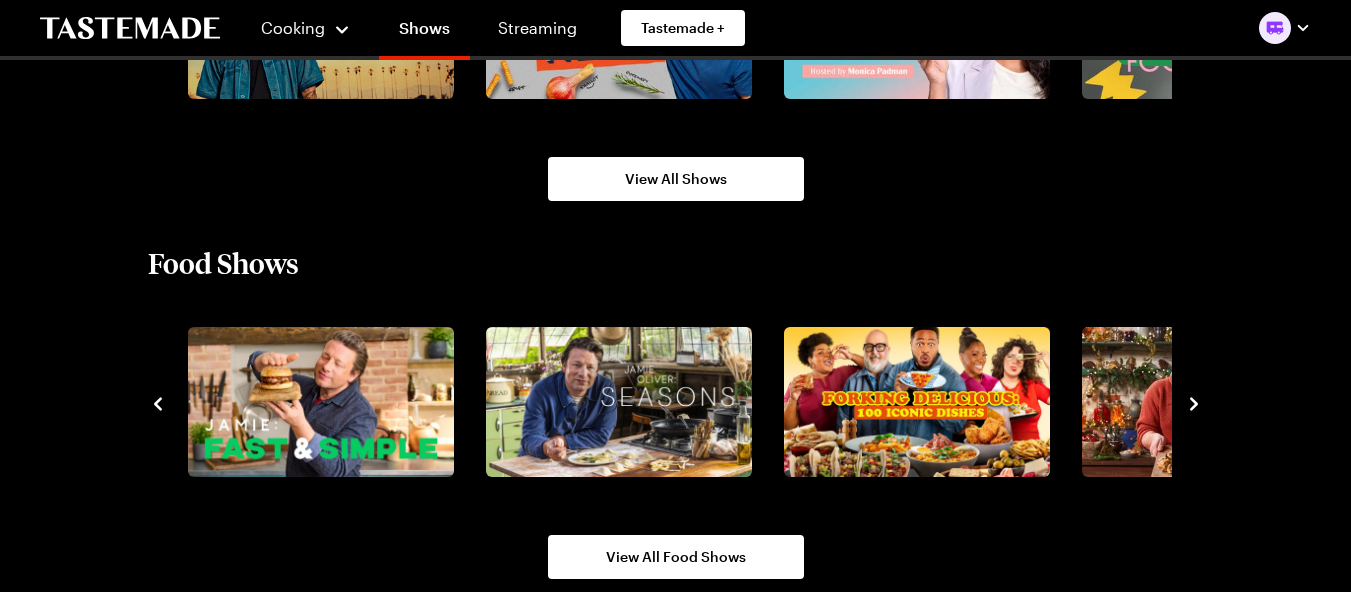 click 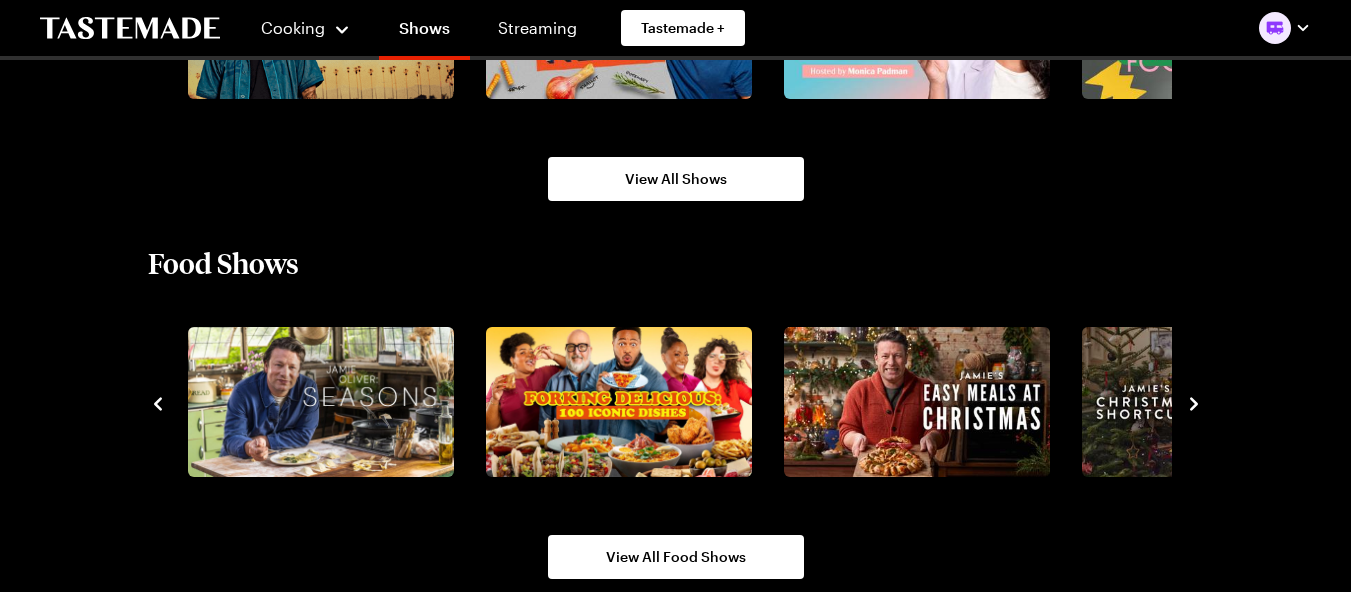 click 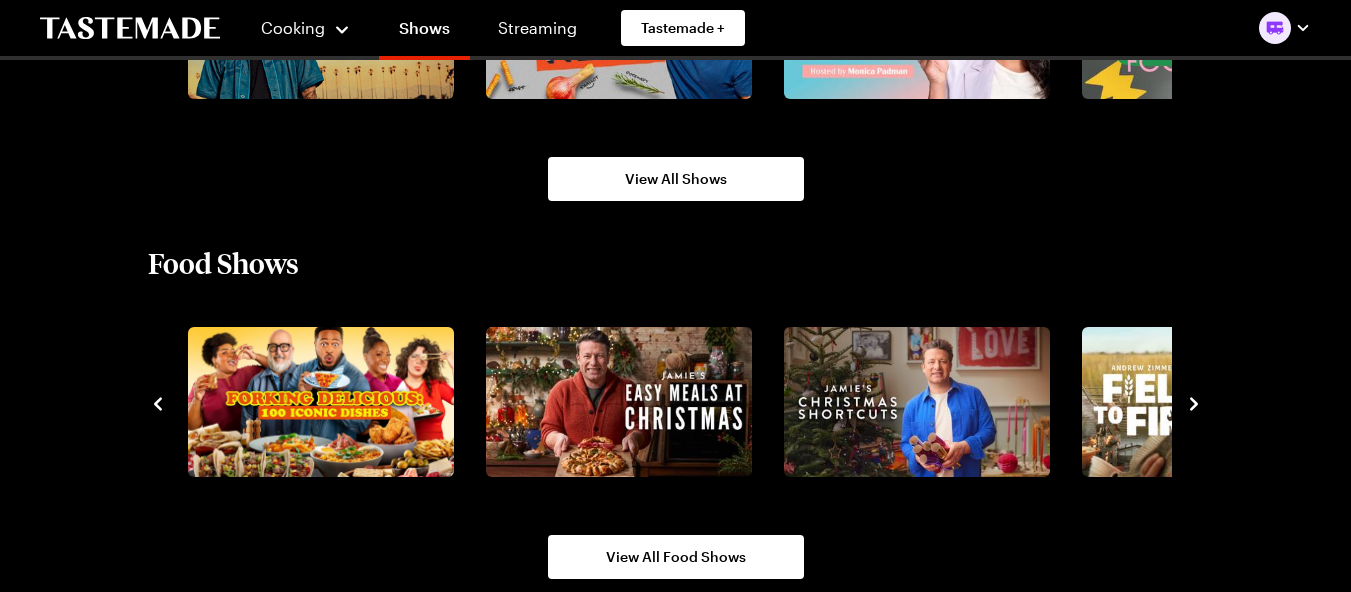 click 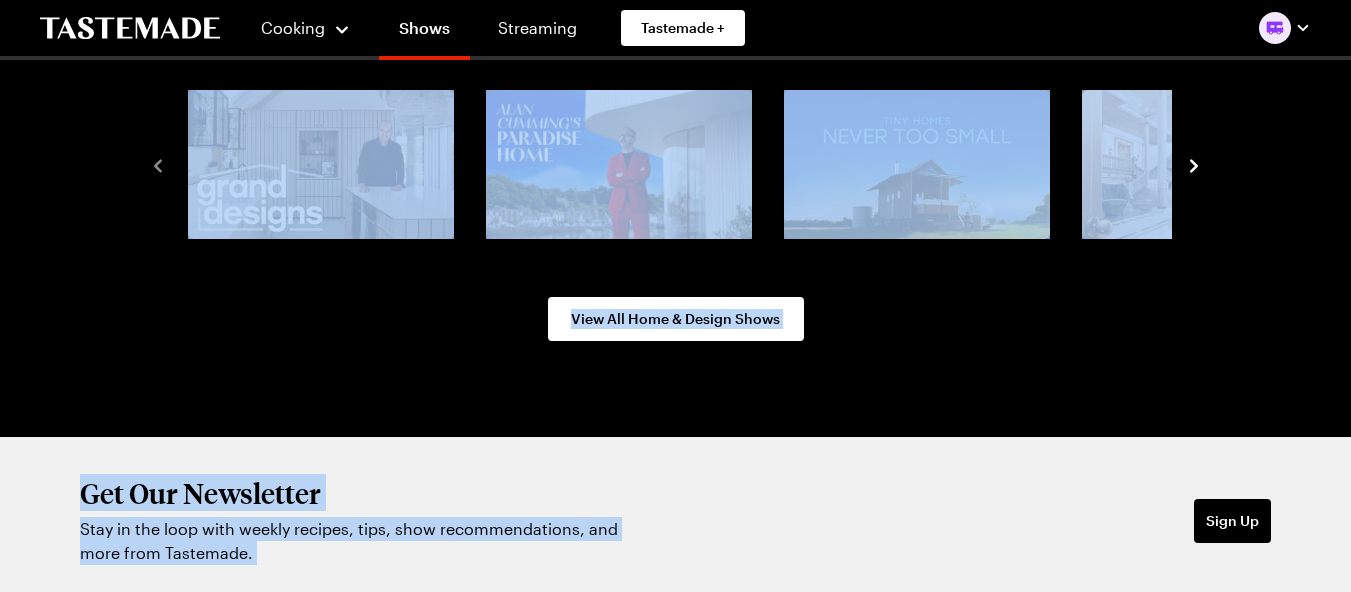 scroll, scrollTop: 2758, scrollLeft: 0, axis: vertical 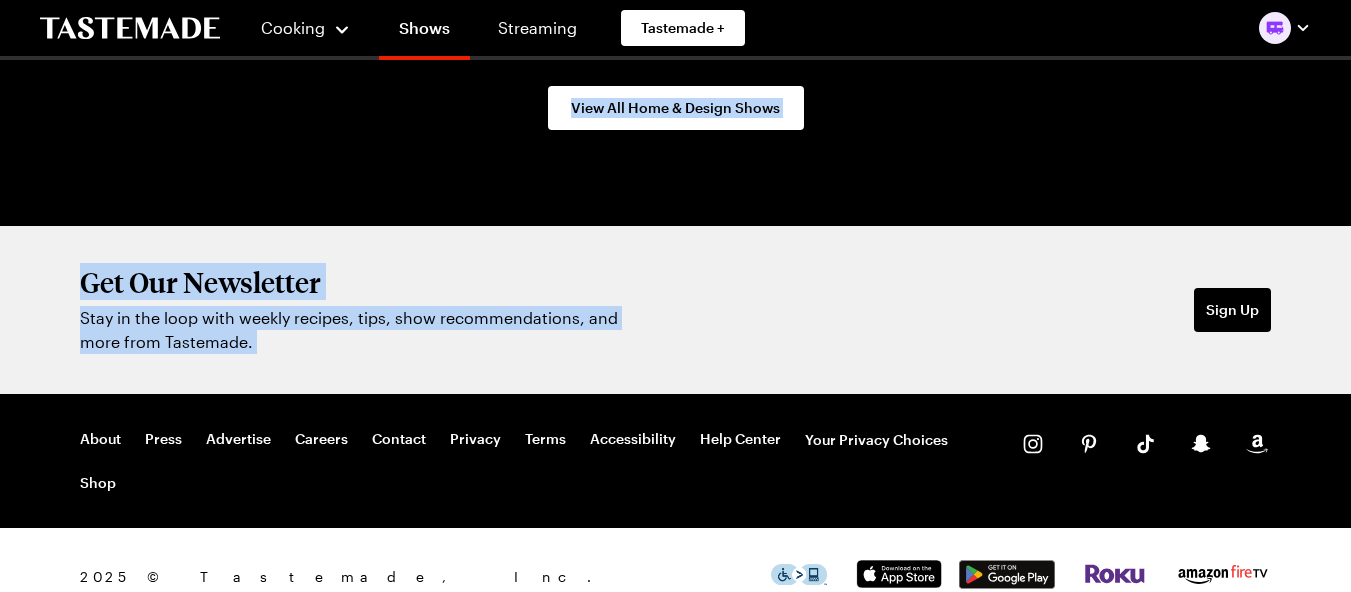 drag, startPoint x: 1010, startPoint y: 306, endPoint x: 835, endPoint y: 294, distance: 175.41095 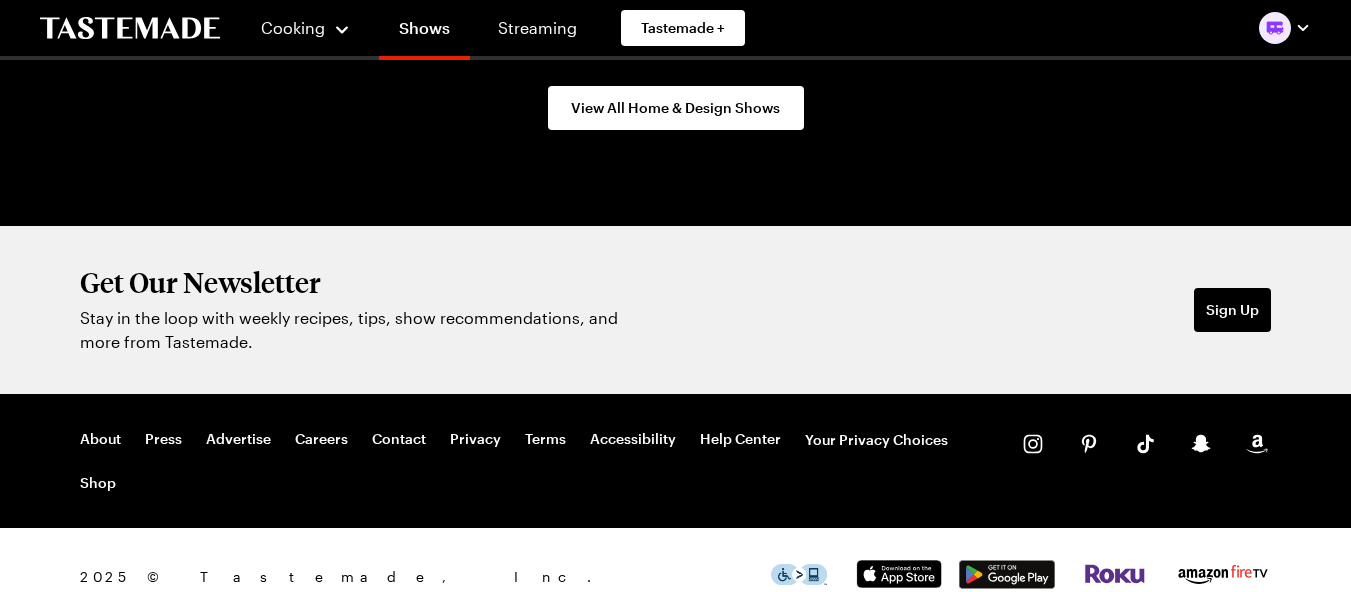click on "Get Our Newsletter Stay in the loop with weekly recipes, tips, show recommendations, and more from Tastemade. Sign Up" at bounding box center (675, 310) 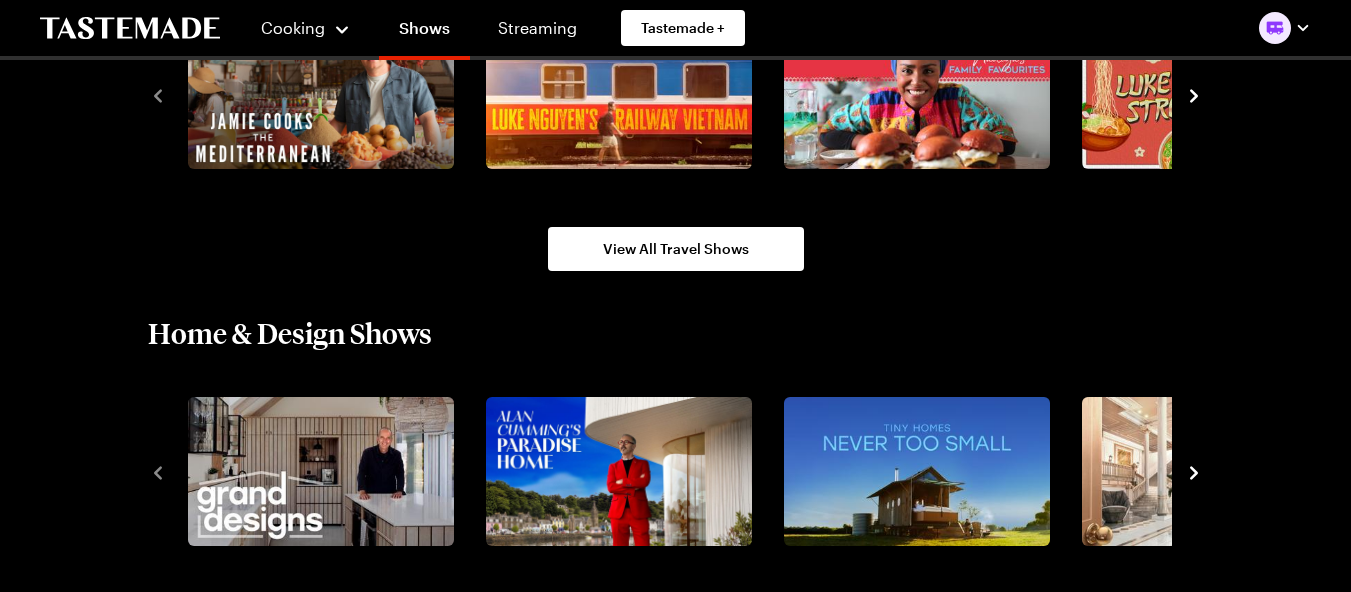 scroll, scrollTop: 1722, scrollLeft: 0, axis: vertical 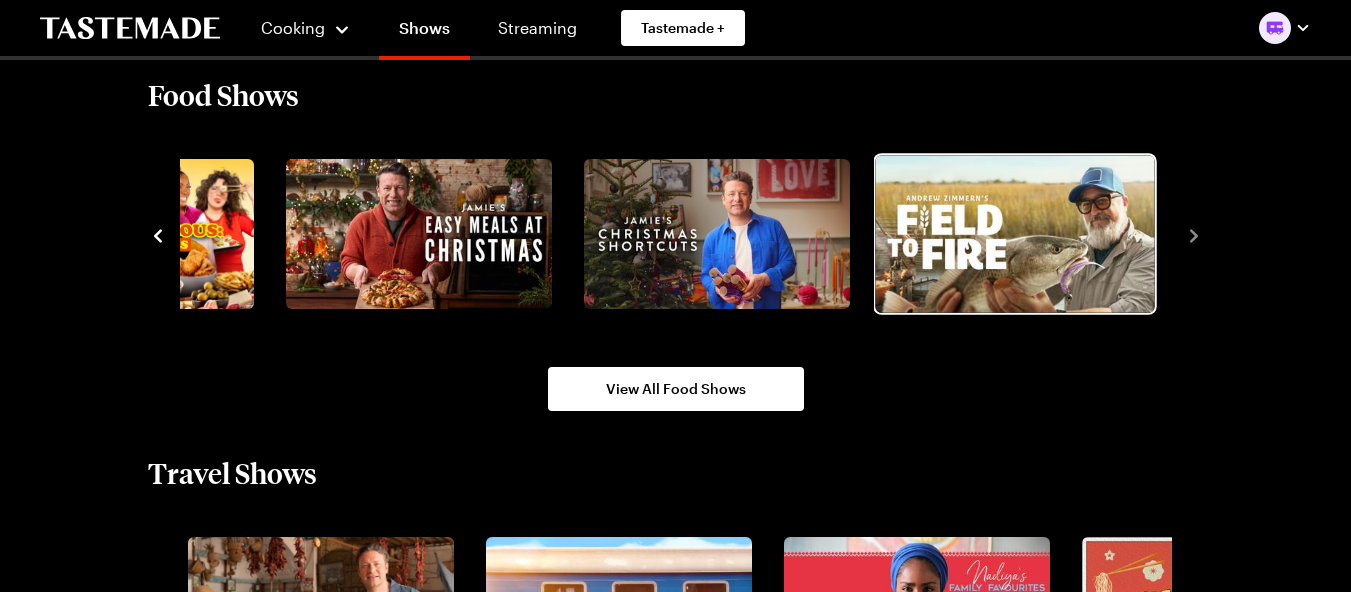 click at bounding box center [1014, 234] 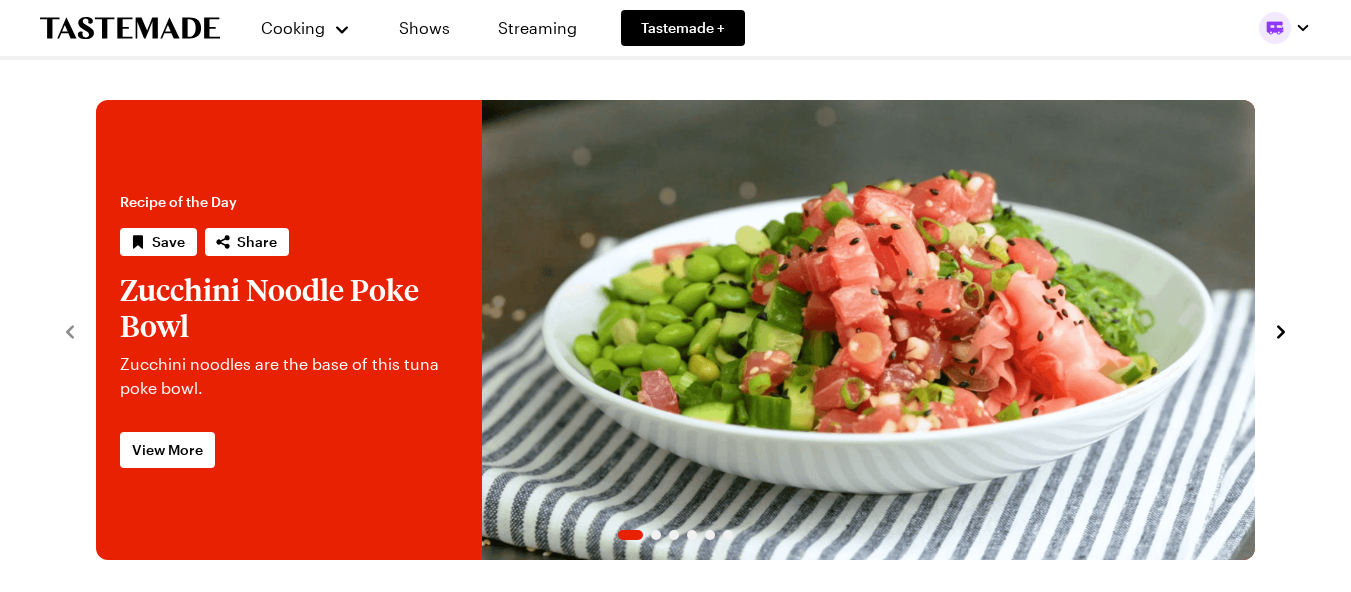 scroll, scrollTop: 0, scrollLeft: 0, axis: both 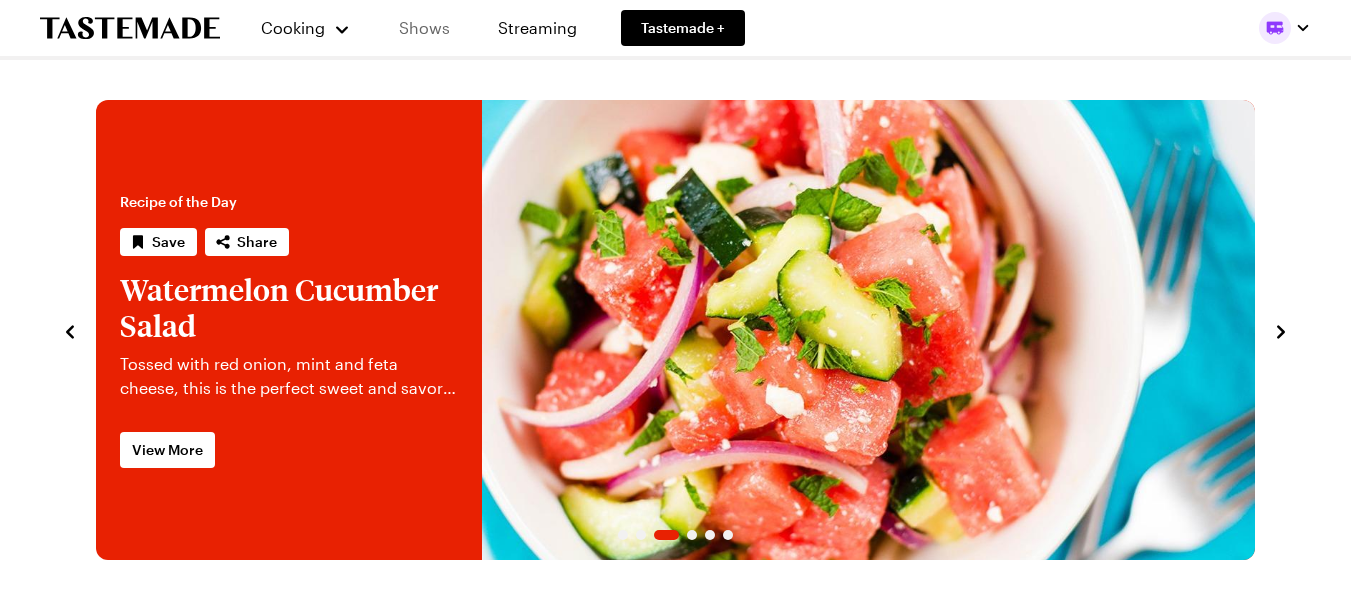 click on "Shows" at bounding box center [424, 28] 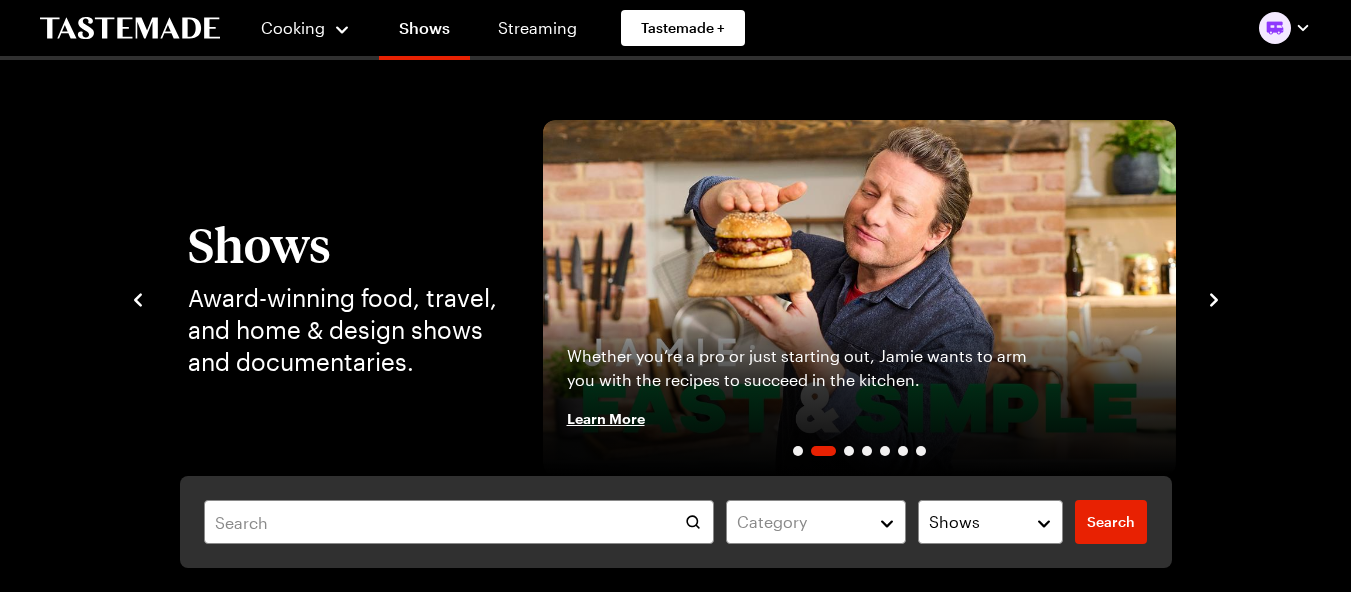 scroll, scrollTop: 518, scrollLeft: 0, axis: vertical 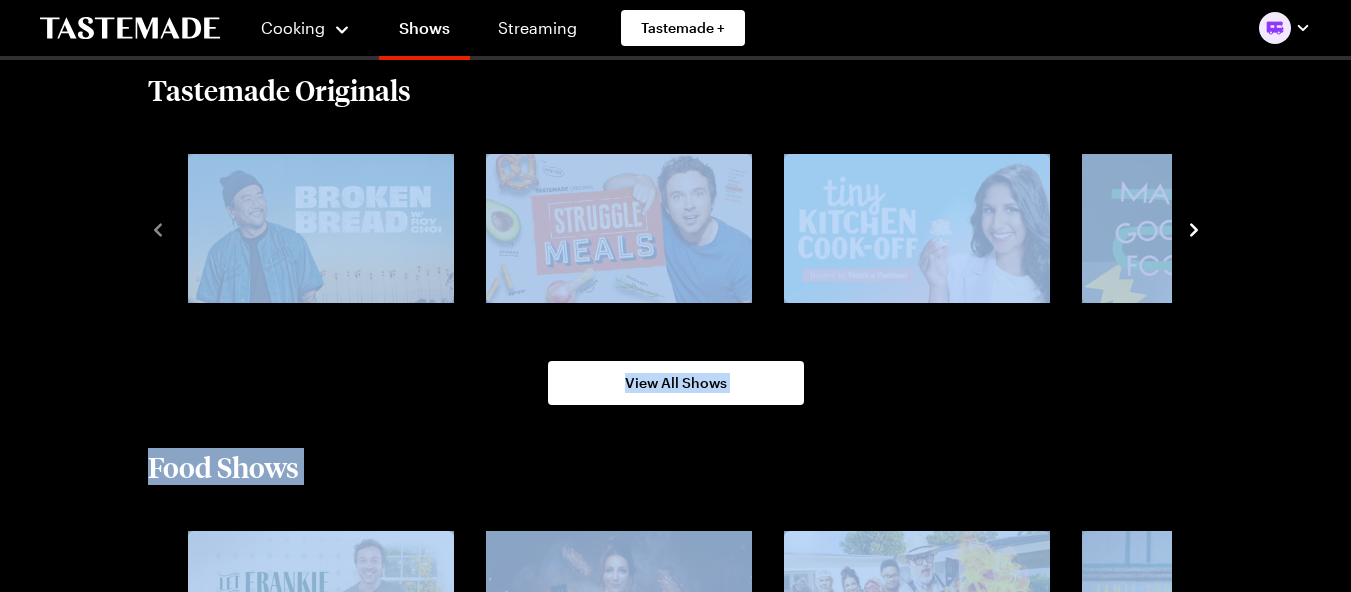 drag, startPoint x: 1329, startPoint y: 313, endPoint x: 1208, endPoint y: -1, distance: 336.50705 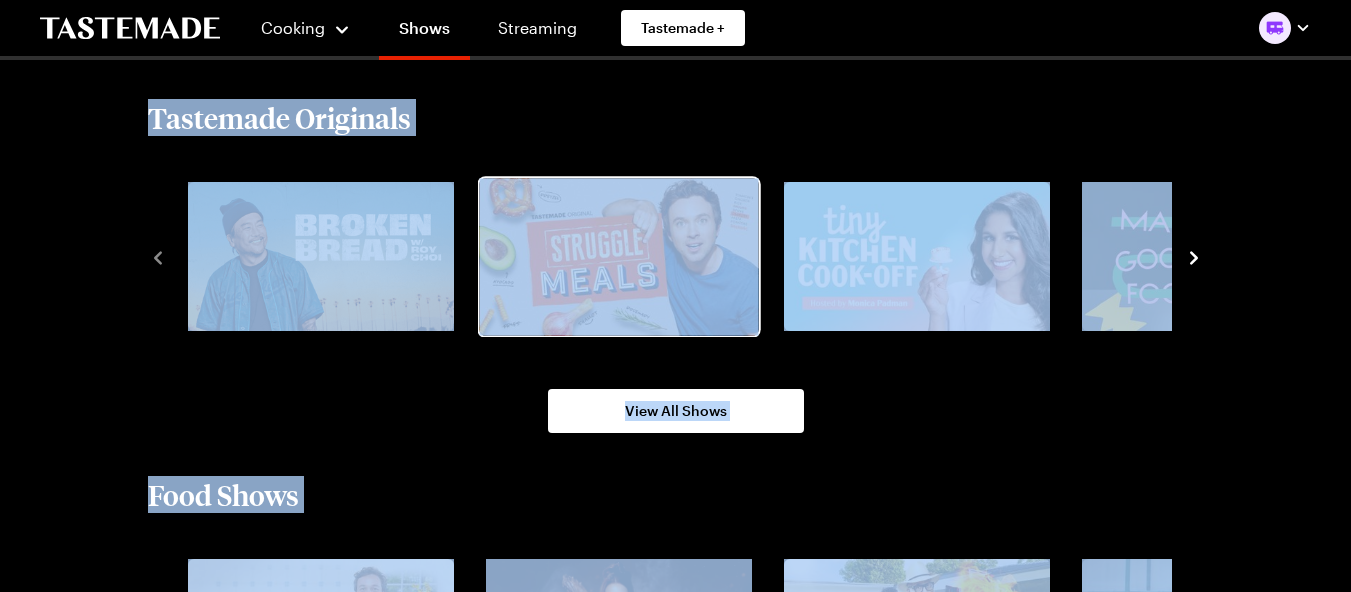 drag, startPoint x: 619, startPoint y: 351, endPoint x: 618, endPoint y: 331, distance: 20.024984 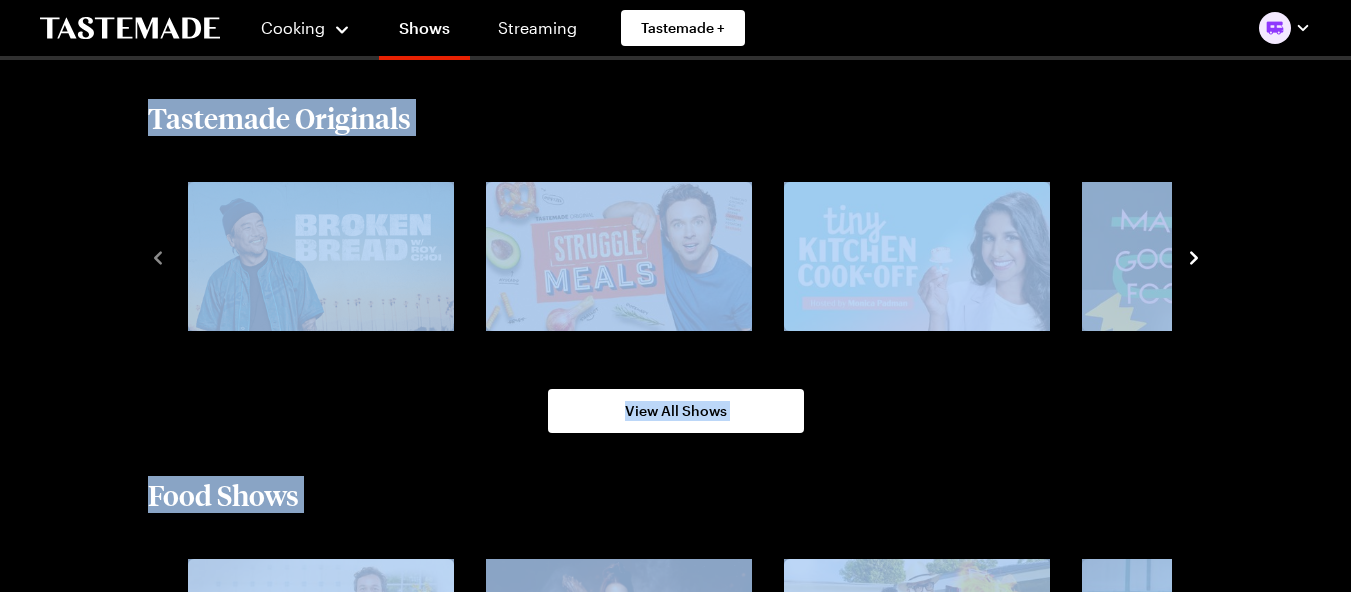 drag, startPoint x: 618, startPoint y: 331, endPoint x: 601, endPoint y: 340, distance: 19.235384 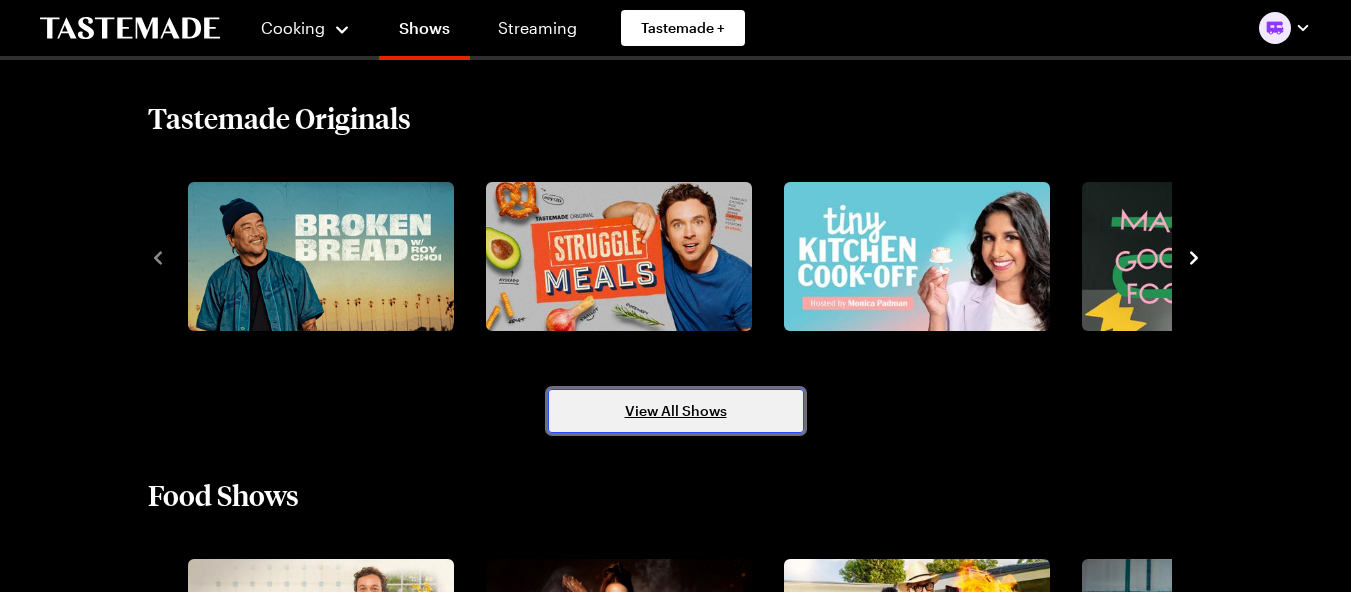 click on "View All Shows" at bounding box center [676, 411] 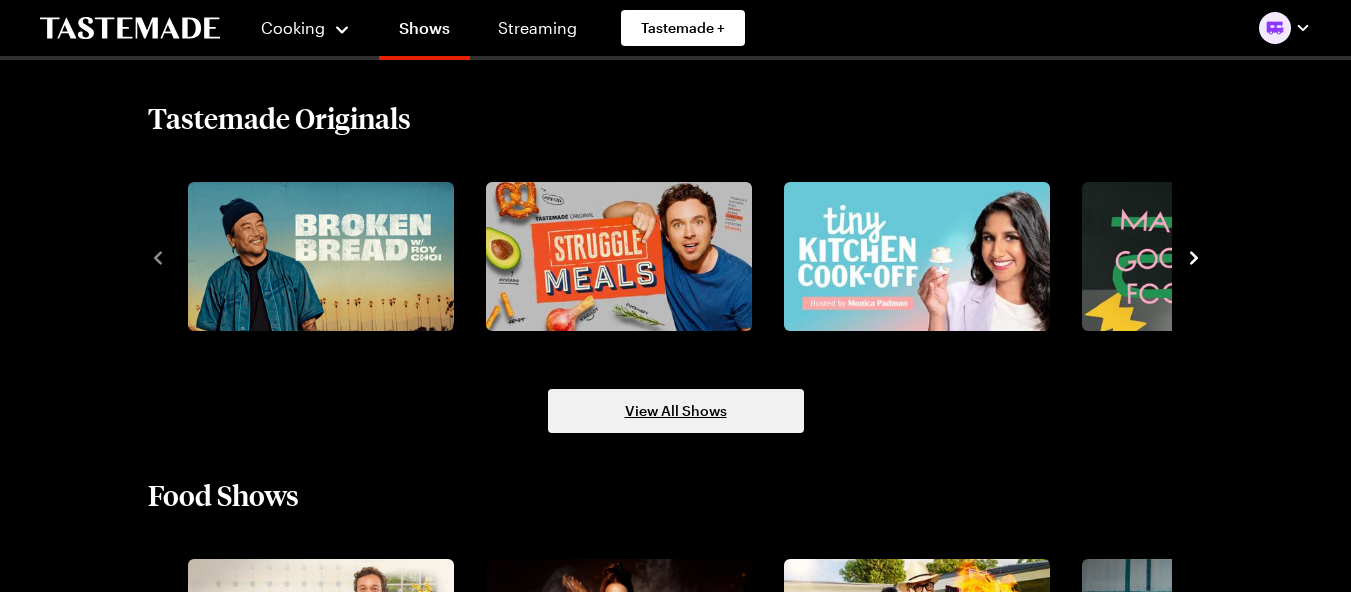 scroll, scrollTop: 0, scrollLeft: 0, axis: both 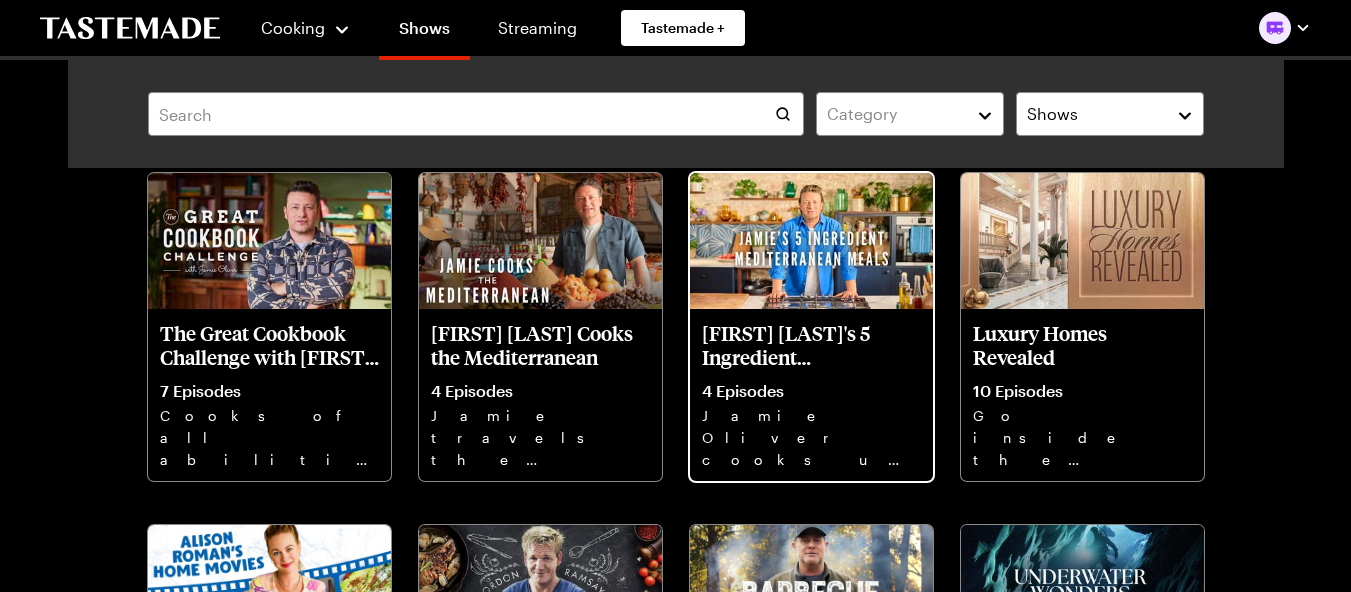 click at bounding box center [811, 241] 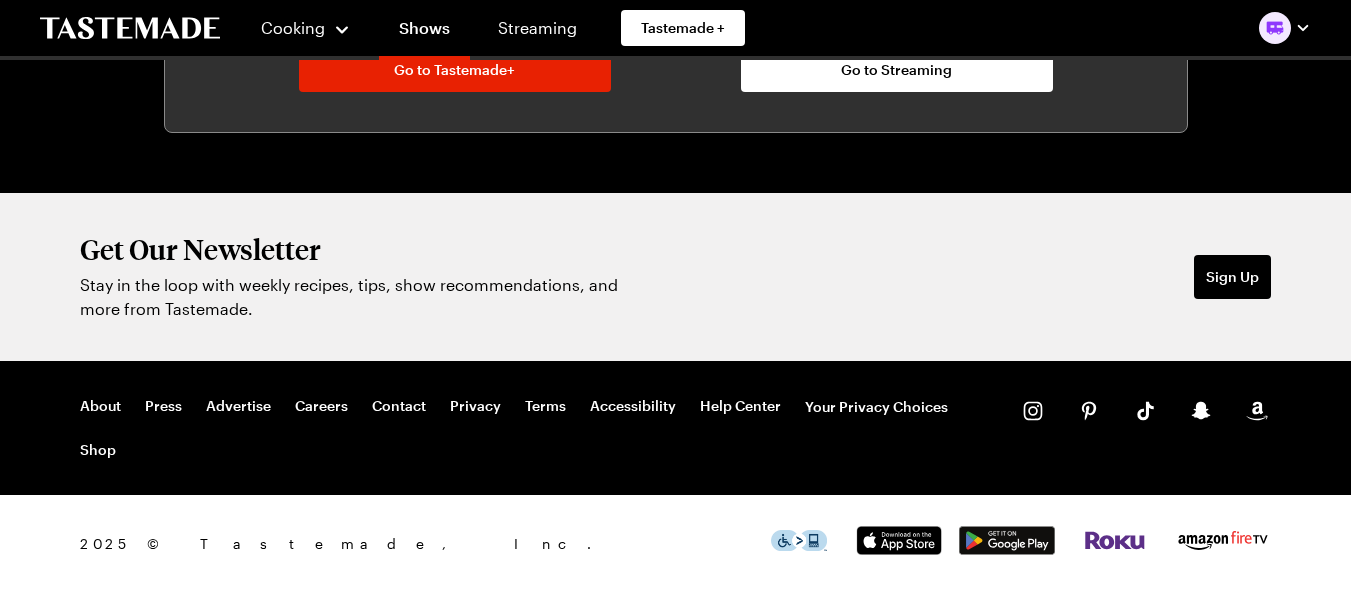 scroll, scrollTop: 0, scrollLeft: 0, axis: both 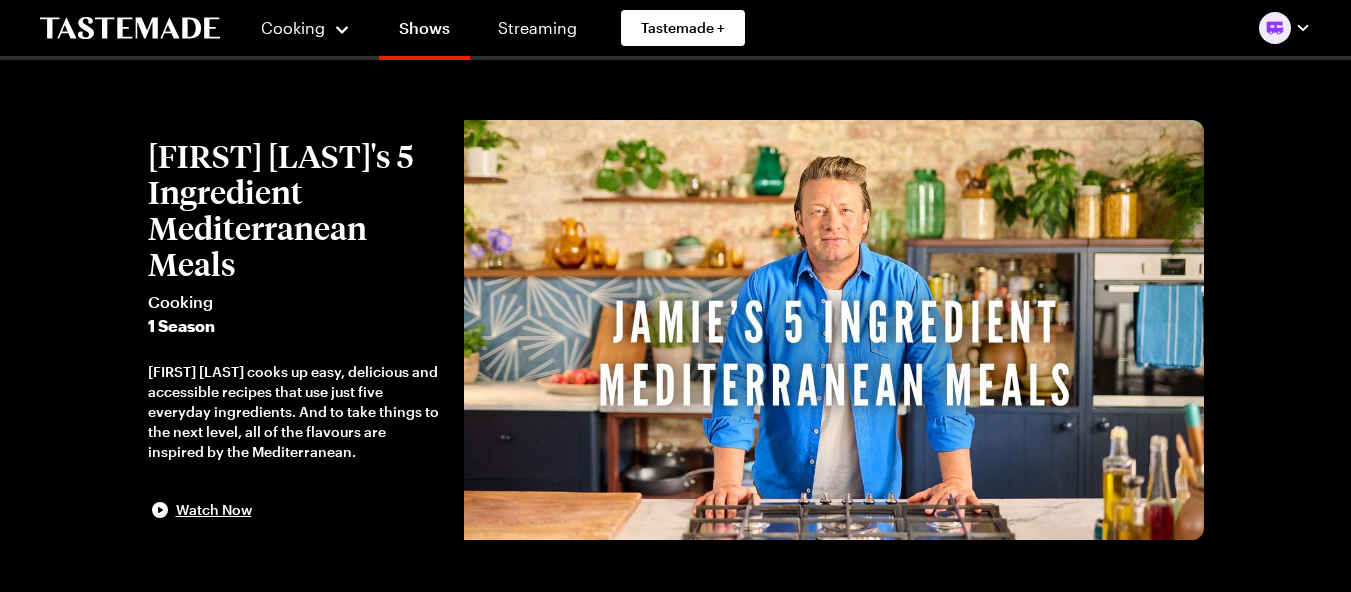 click at bounding box center (833, 330) 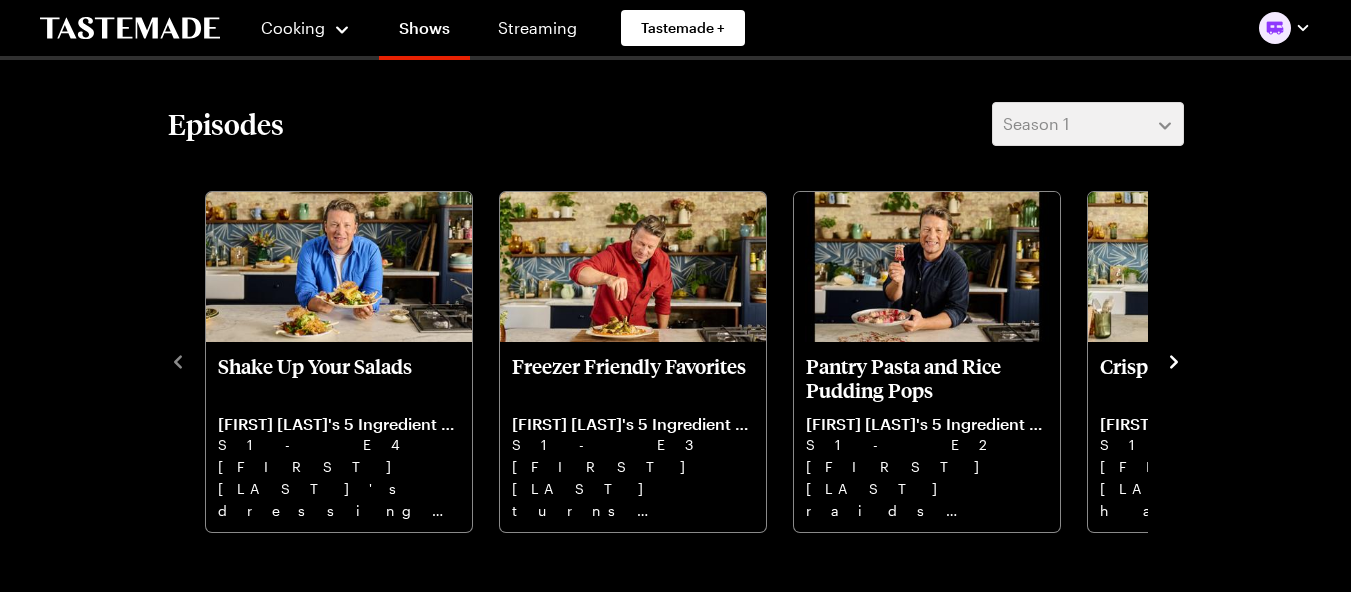 scroll, scrollTop: 1036, scrollLeft: 0, axis: vertical 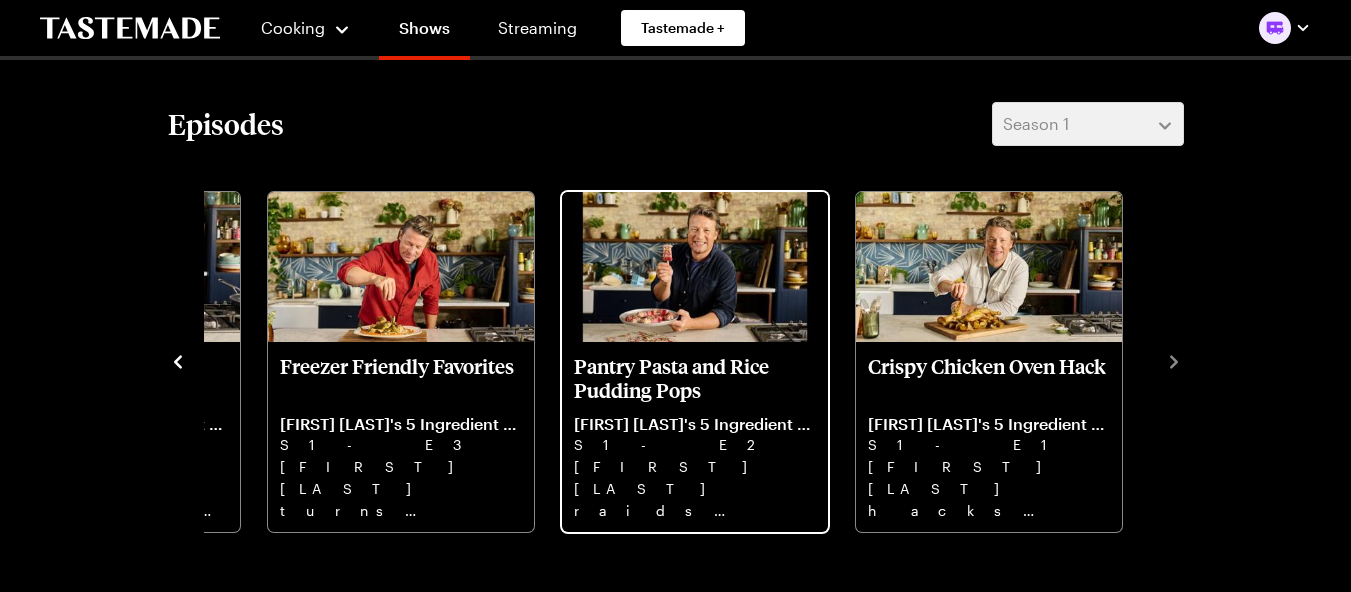 click on "Pantry Pasta and Rice Pudding Pops Jamie Oliver's 5 Ingredient Mediterranean Meals S1 - E2 Jamie raids his pantry for a speedy veggie carbonara and rice pudding popsicles." at bounding box center (695, 437) 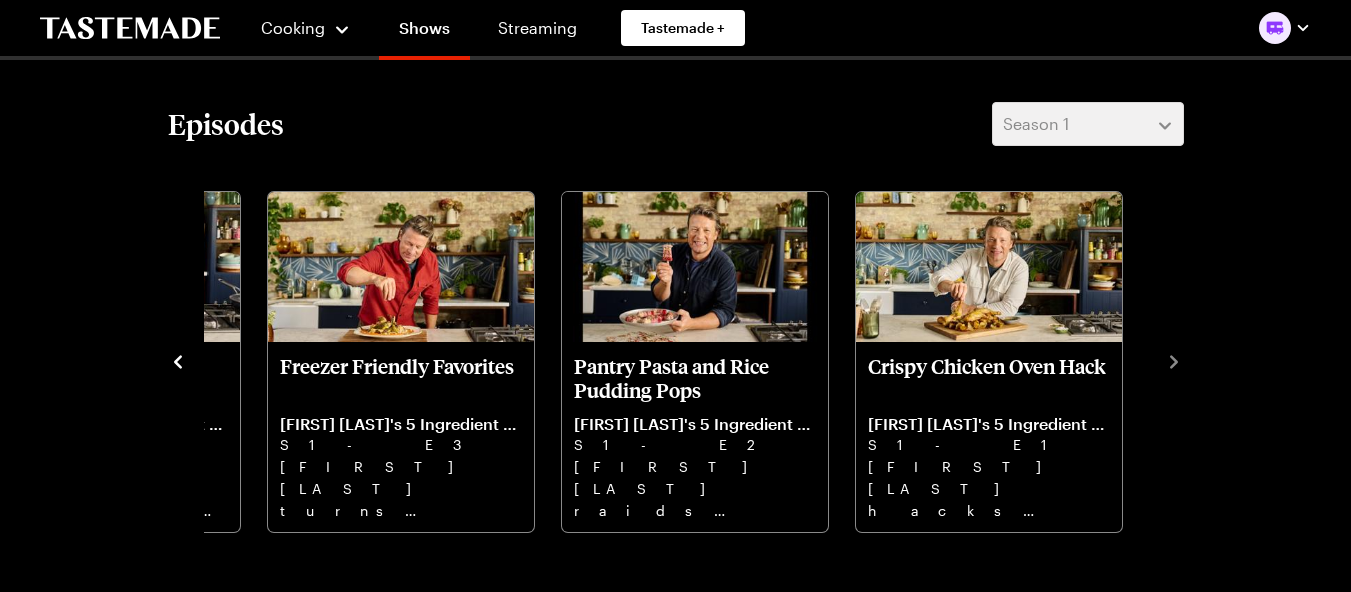 click 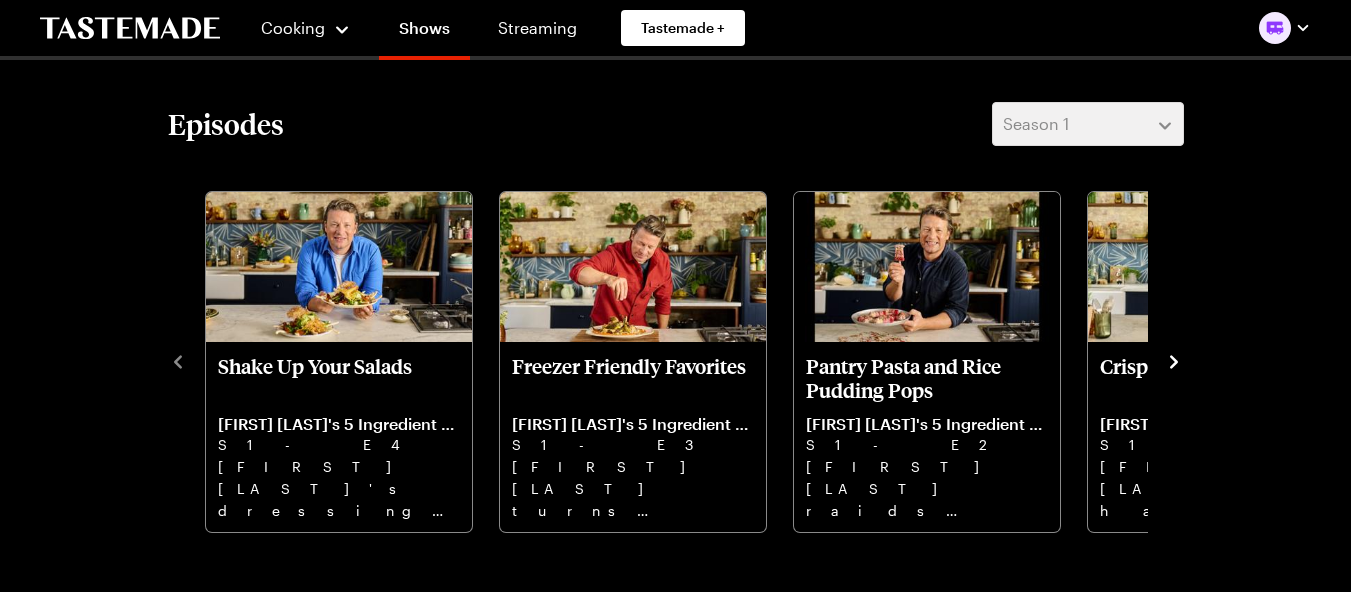 click 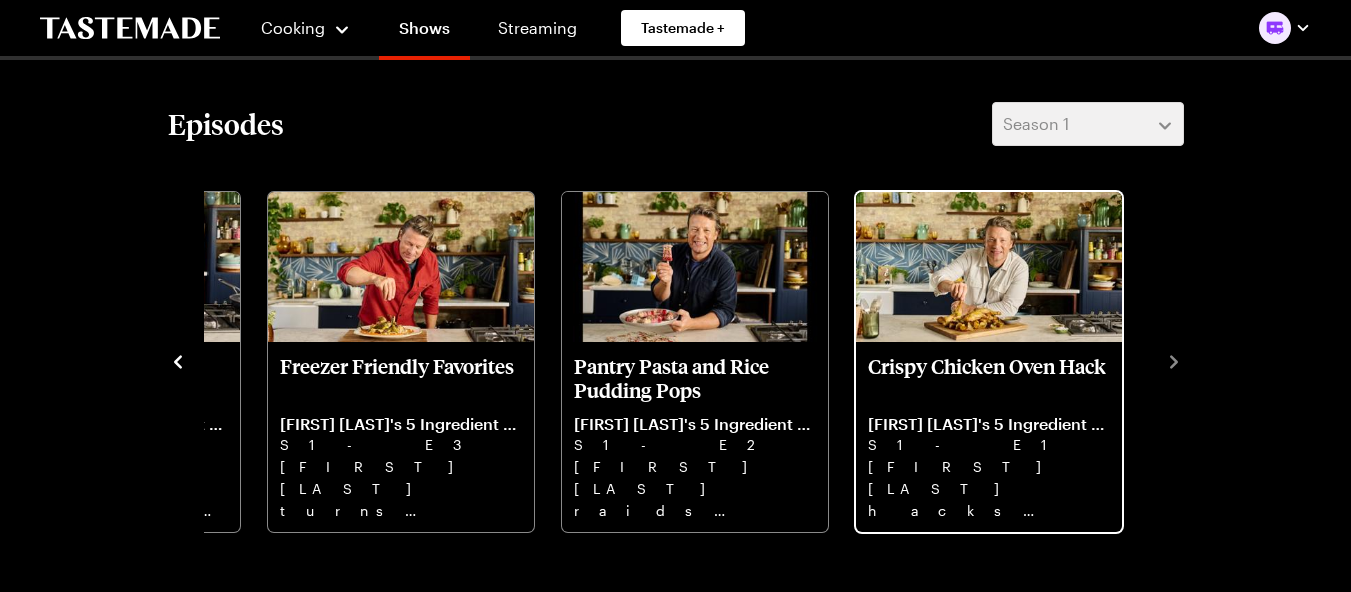 click on "Jamie hacks his oven into a rotisserie for crispy chicken and chips and bakes a savory spinach and feta pie." at bounding box center (989, 488) 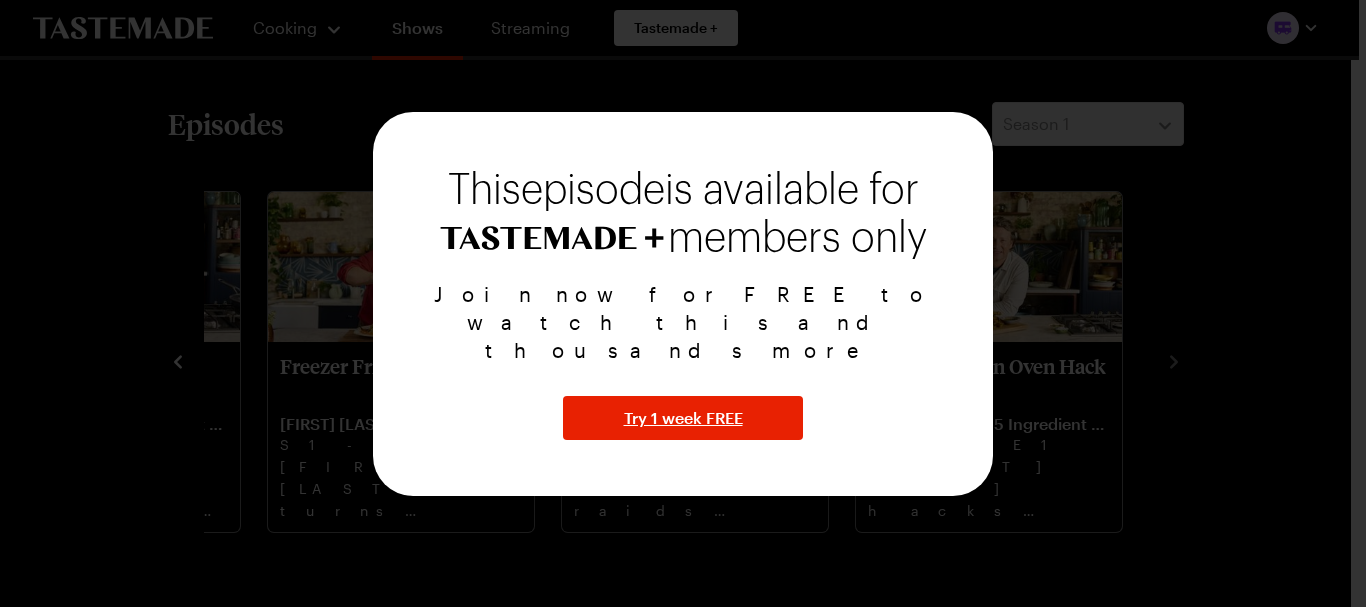 click at bounding box center [683, 303] 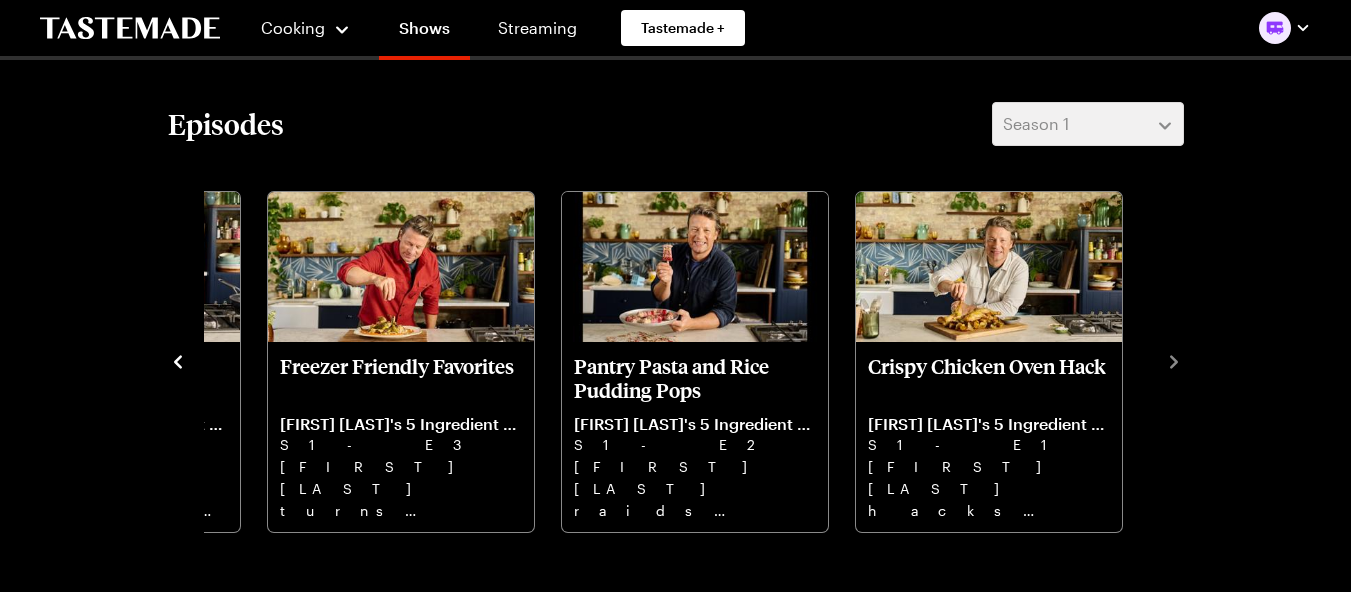 click on "Cooking Shows Streaming Tastemade +" at bounding box center [675, 28] 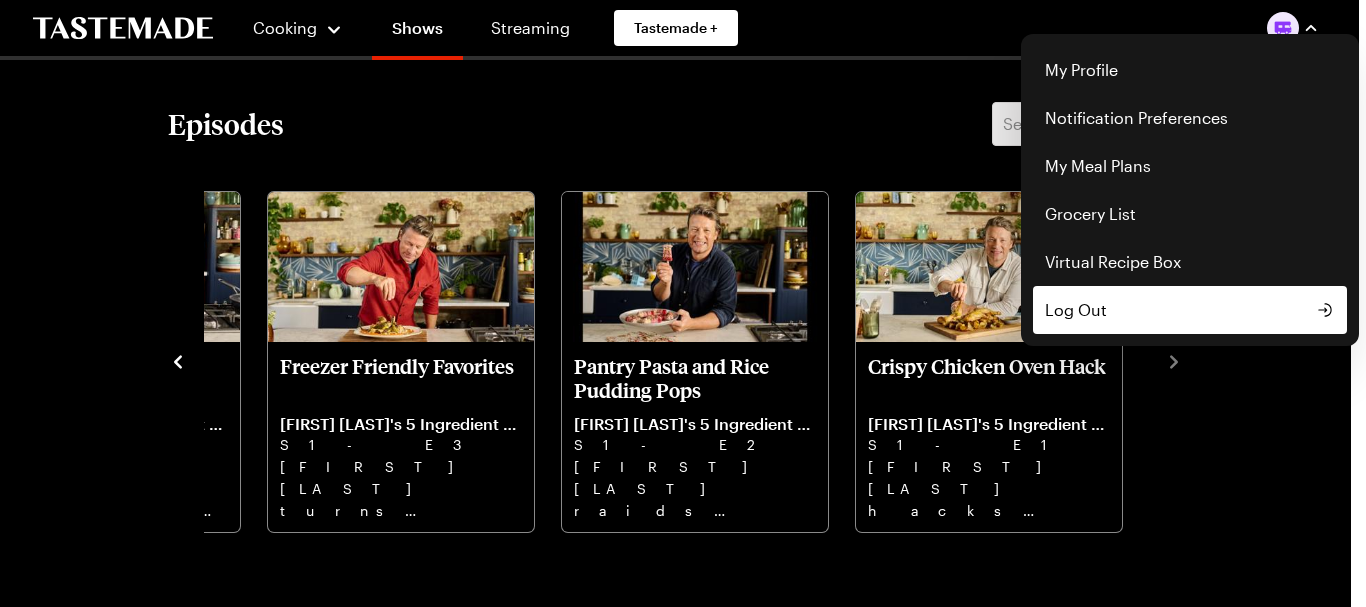 click on "Log Out" at bounding box center [1190, 310] 